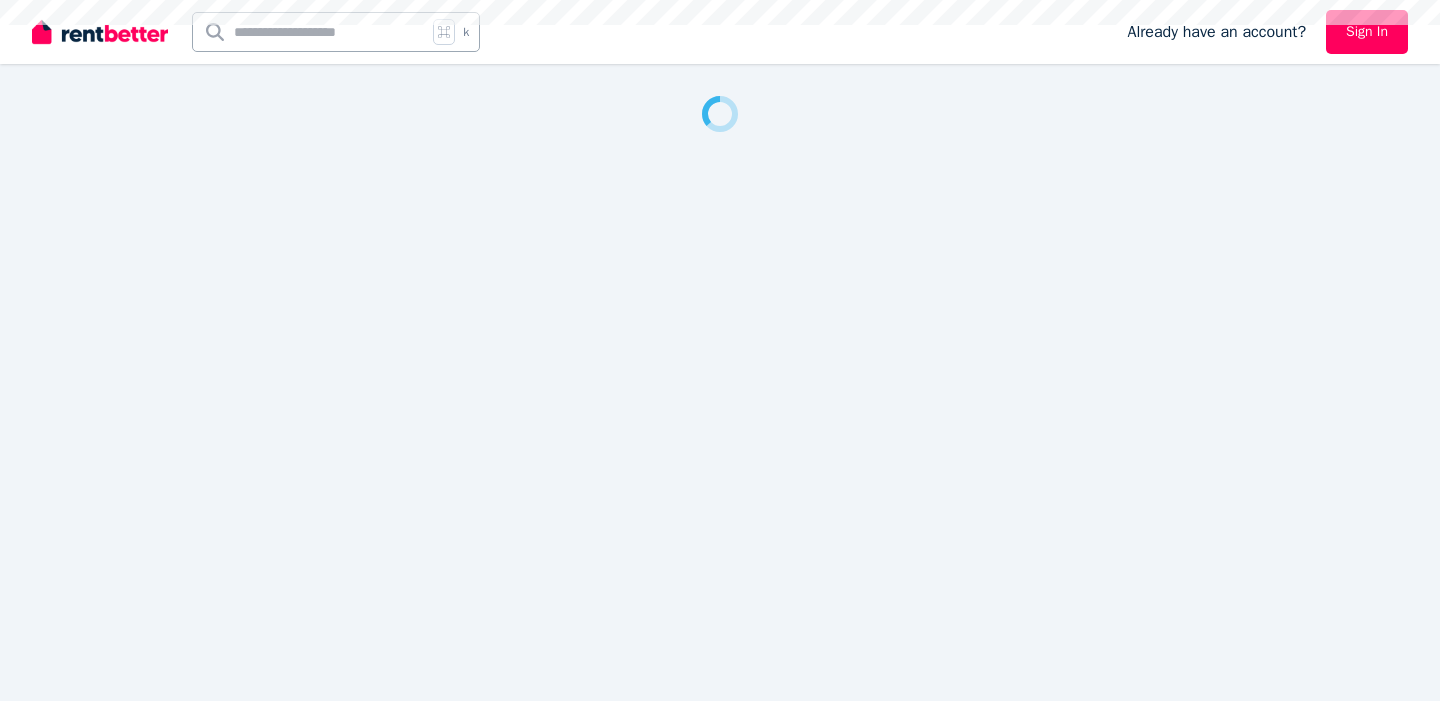 scroll, scrollTop: 0, scrollLeft: 0, axis: both 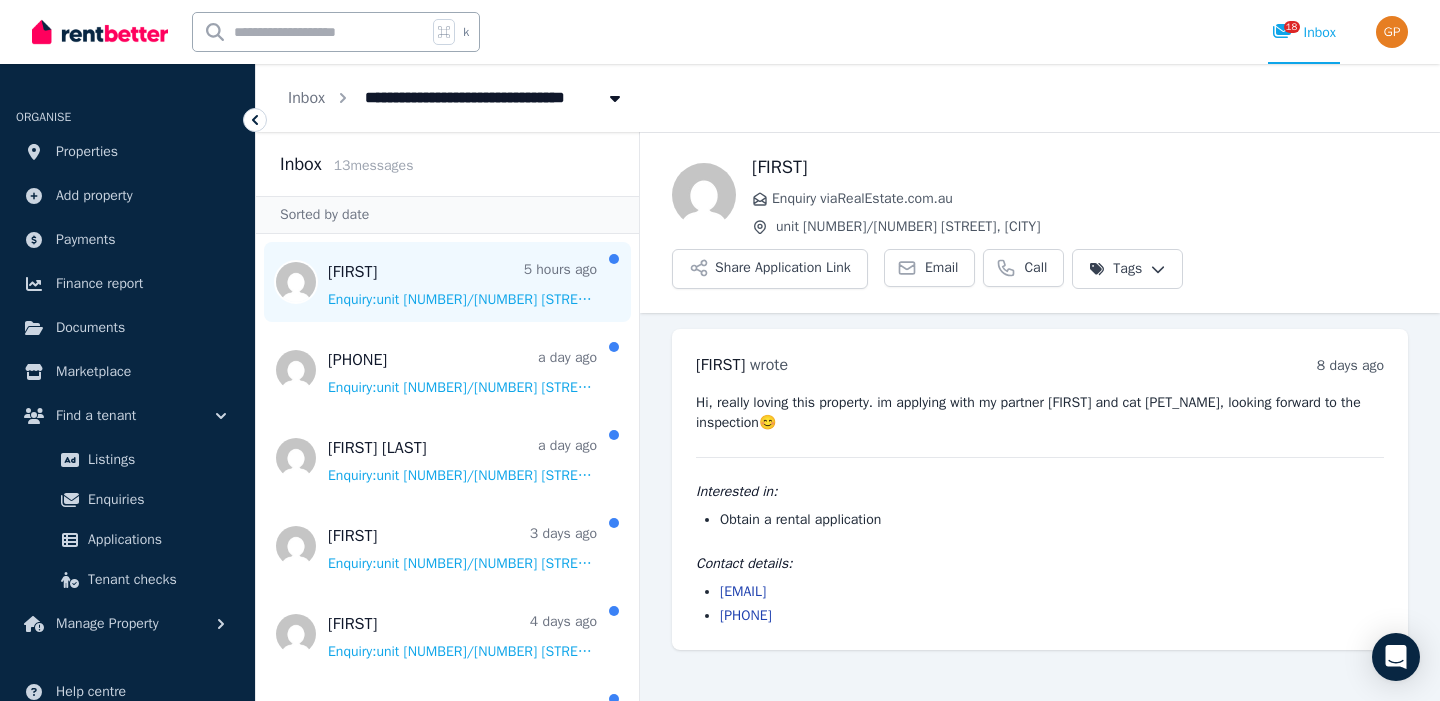 click at bounding box center (447, 282) 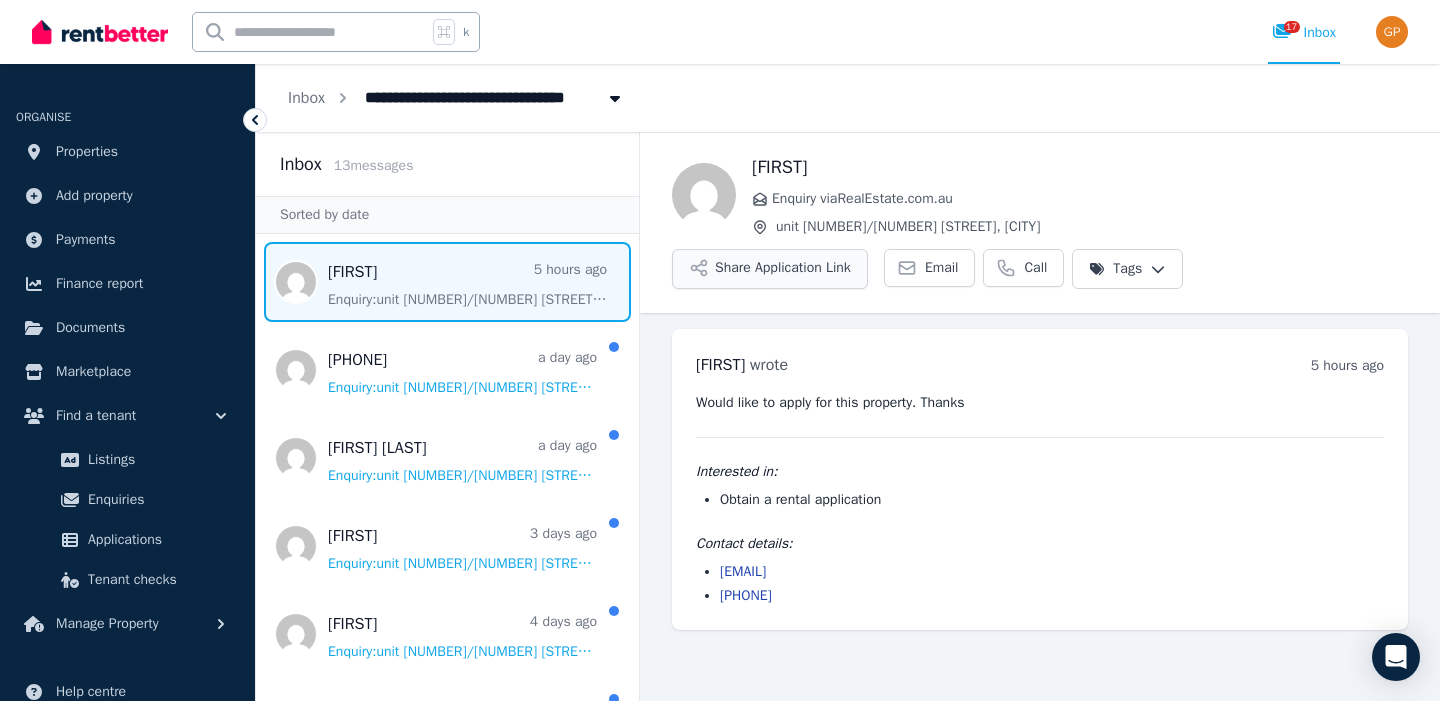 click on "Share Application Link" at bounding box center [770, 269] 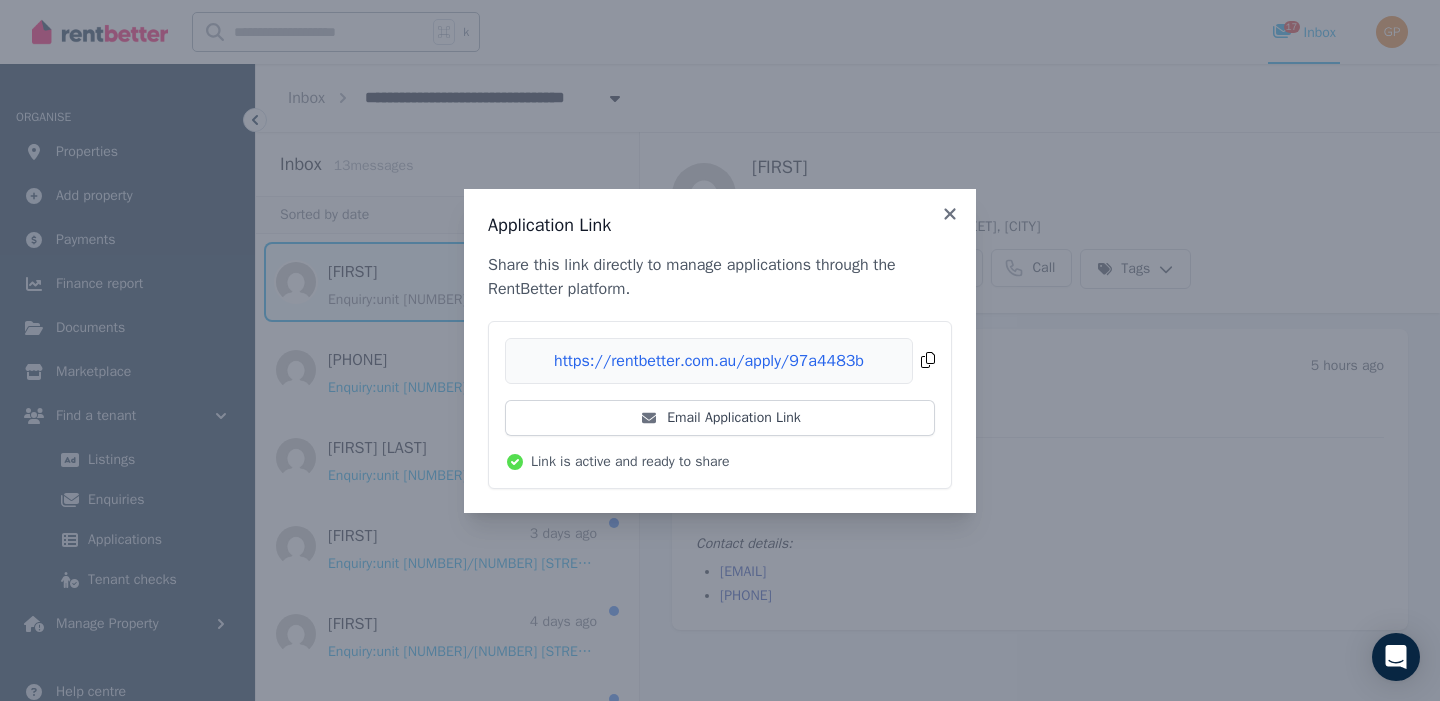 click on "Copied!" at bounding box center [720, 361] 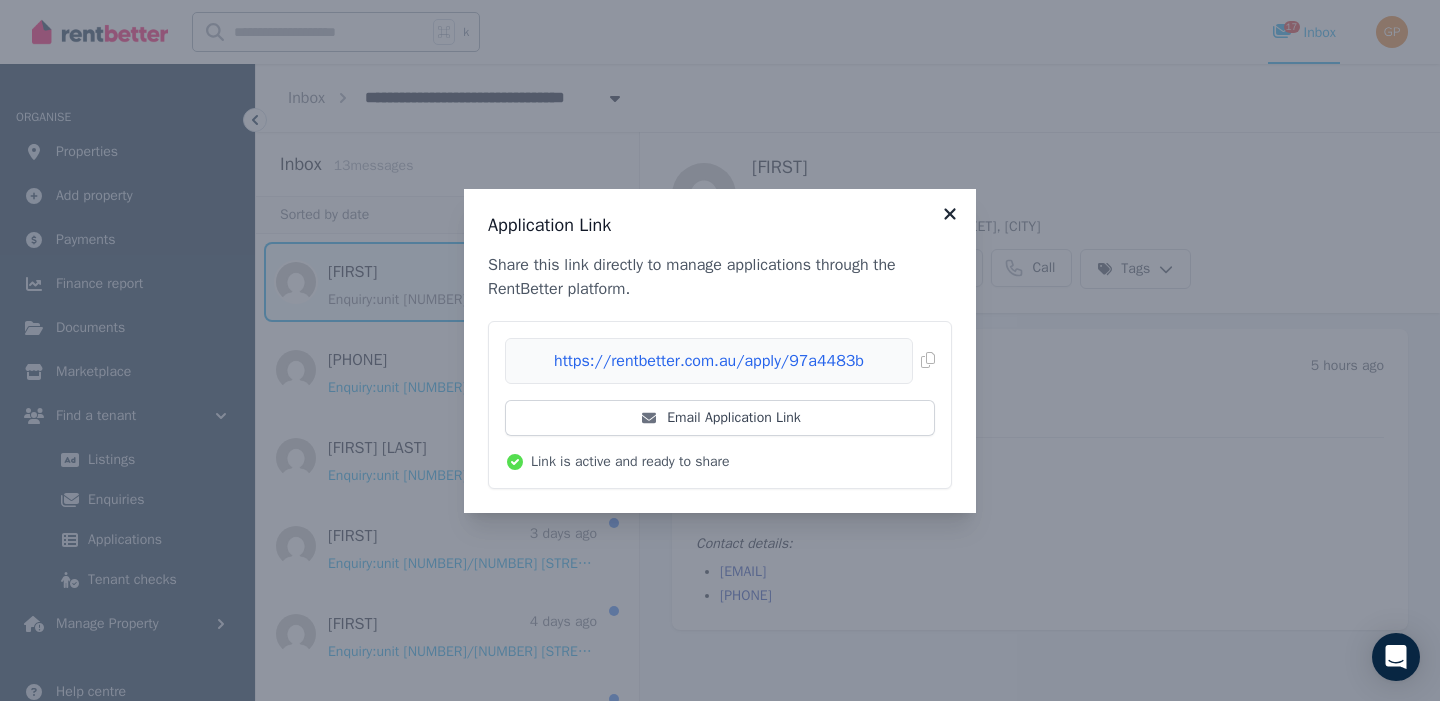 click 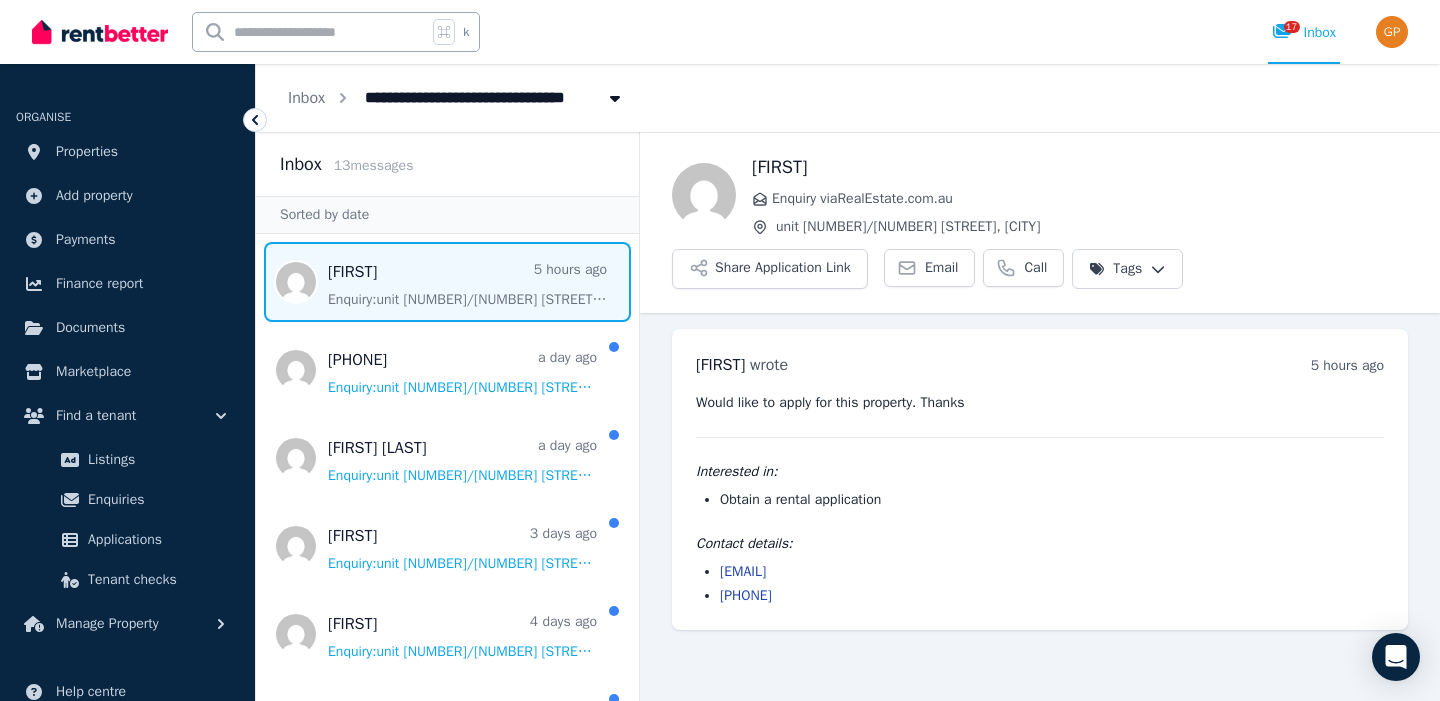 drag, startPoint x: 886, startPoint y: 576, endPoint x: 722, endPoint y: 575, distance: 164.00305 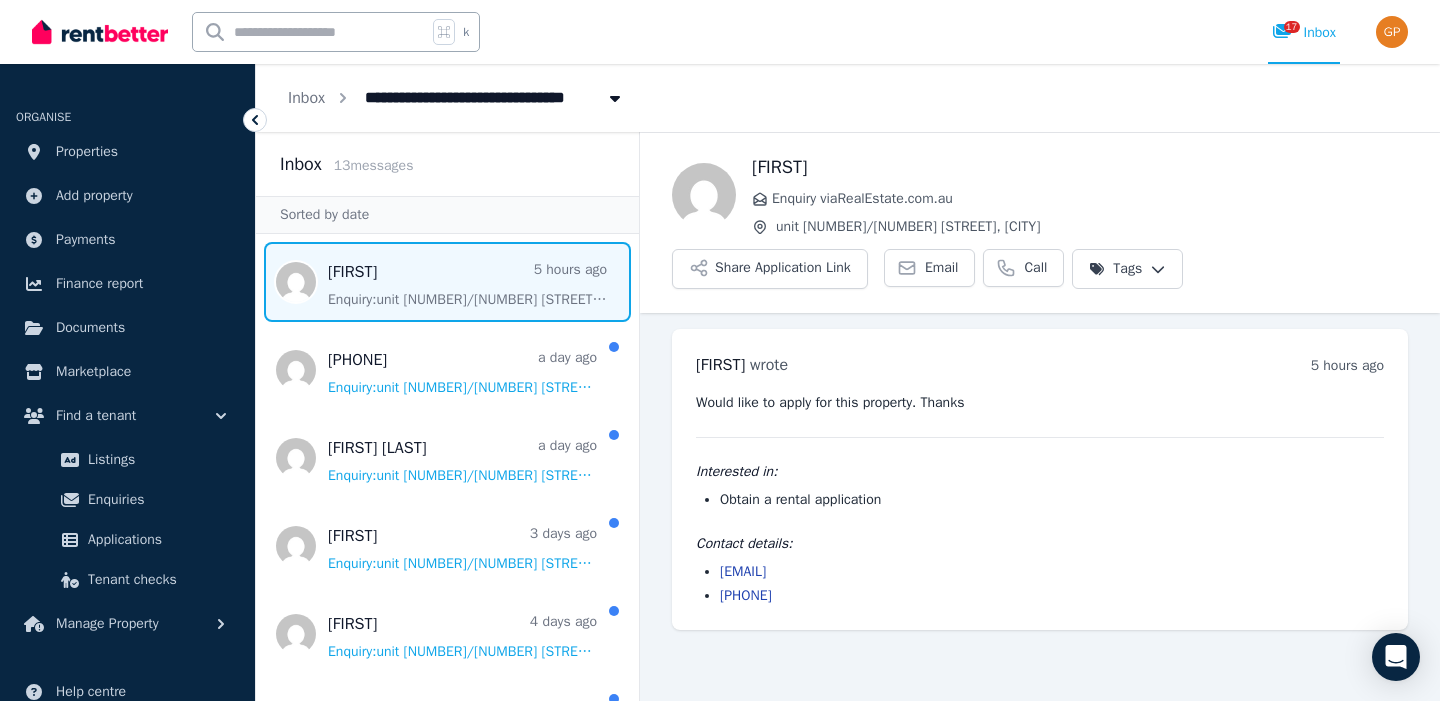 click on "[EMAIL]" at bounding box center [1052, 572] 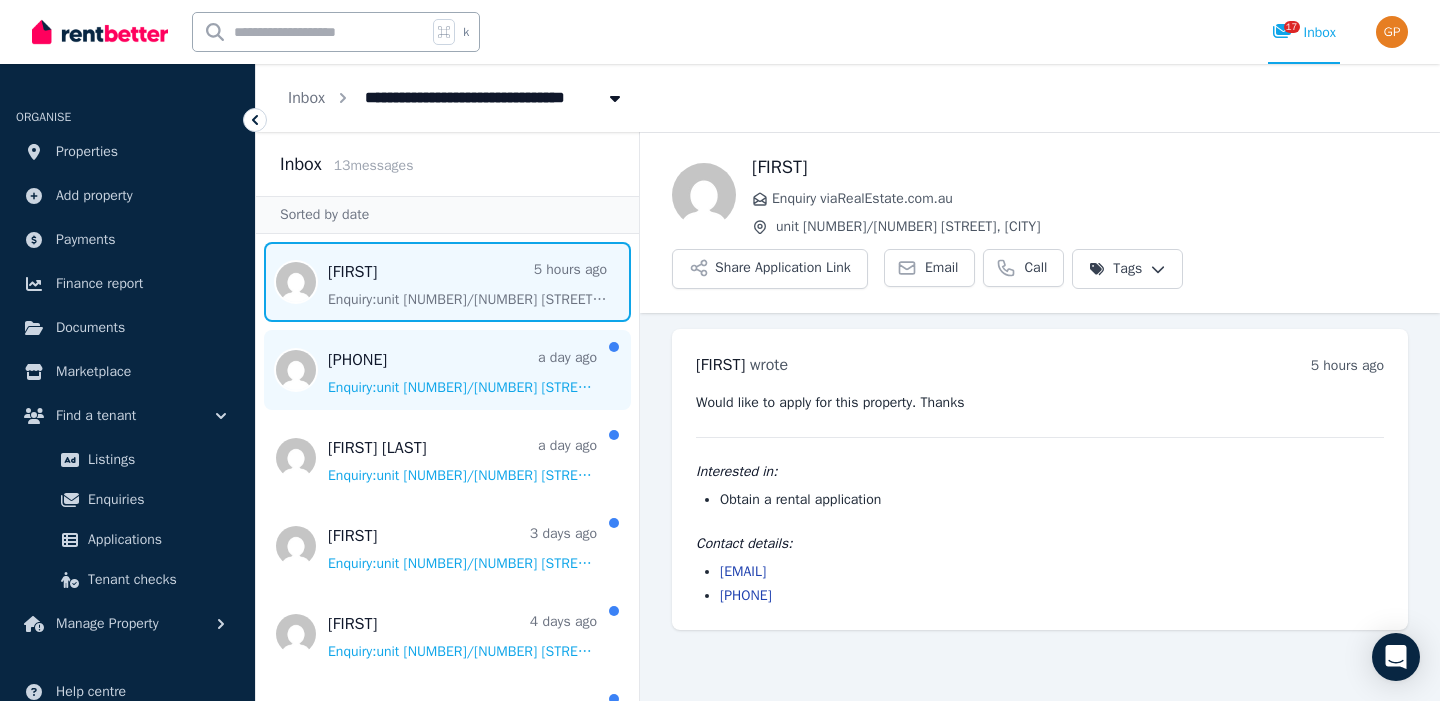 click at bounding box center (447, 370) 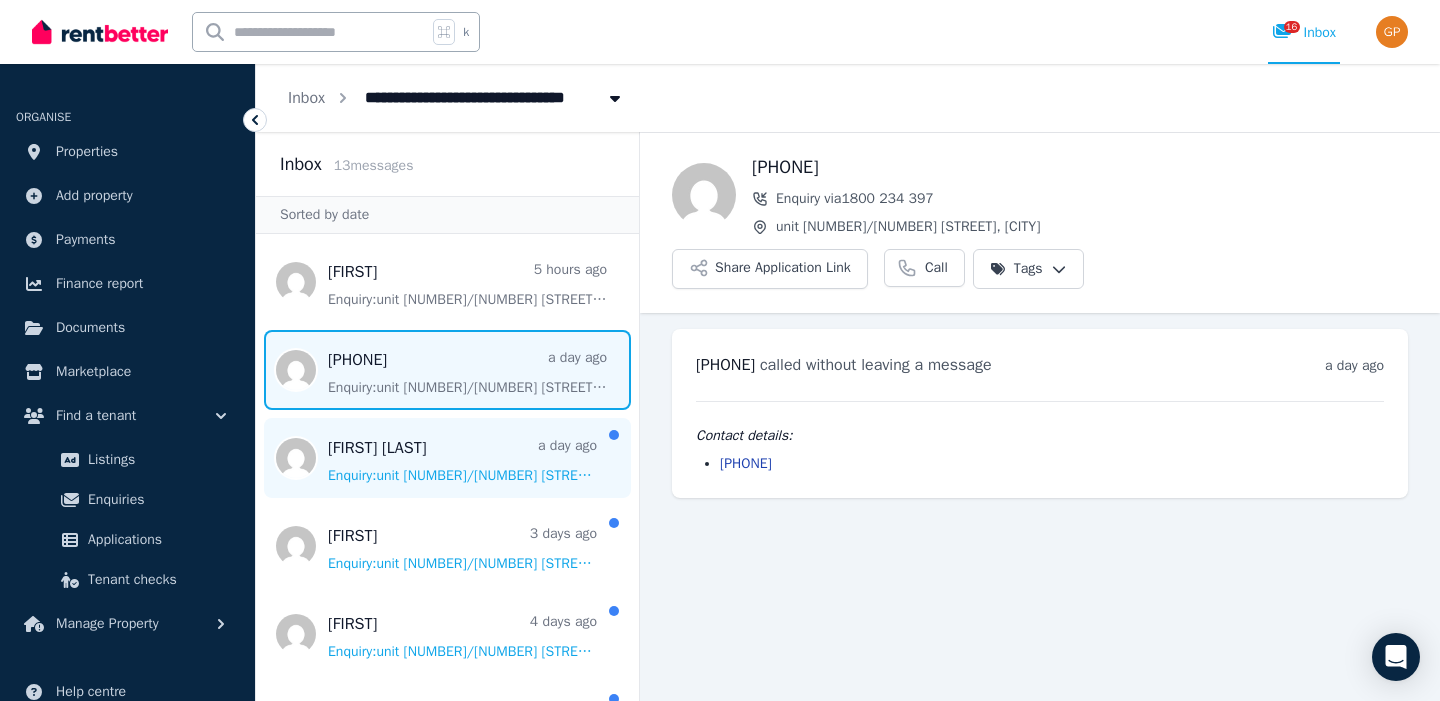 click at bounding box center (447, 458) 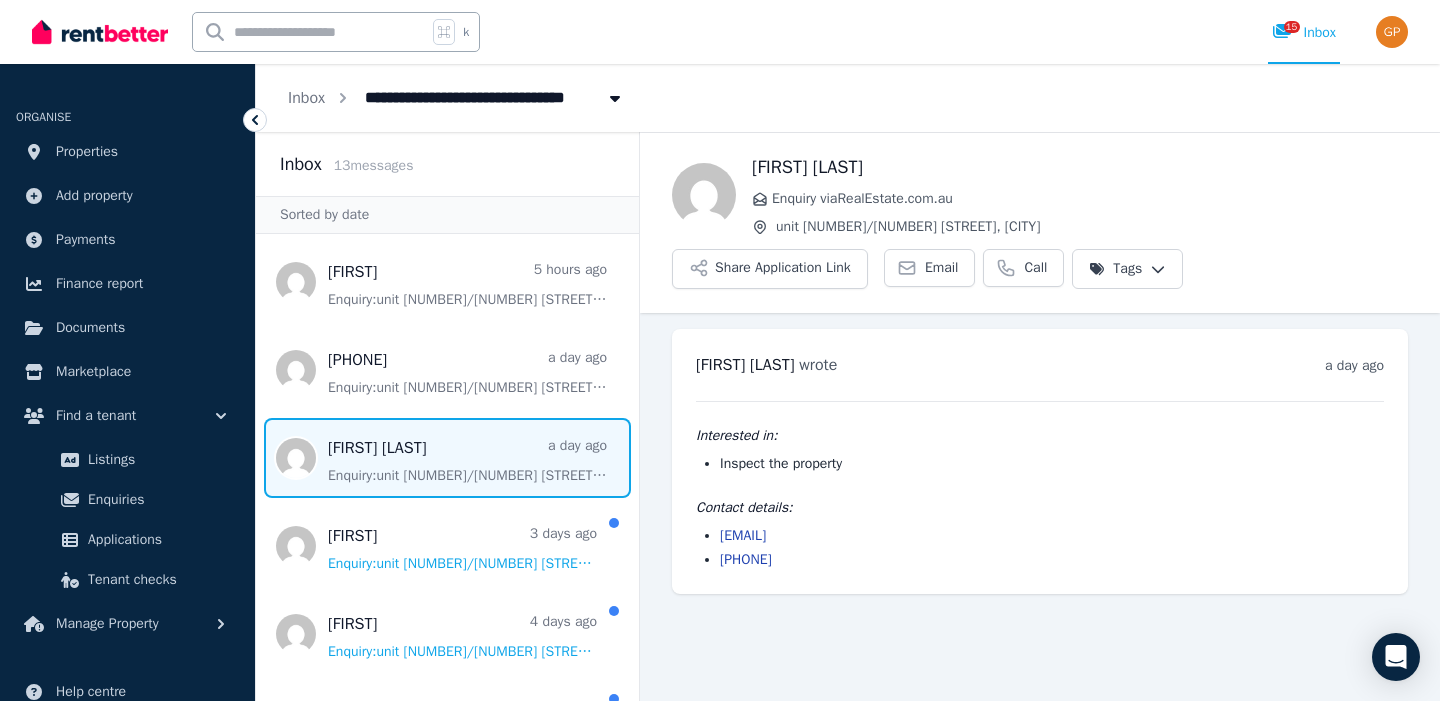 drag, startPoint x: 911, startPoint y: 538, endPoint x: 724, endPoint y: 541, distance: 187.02406 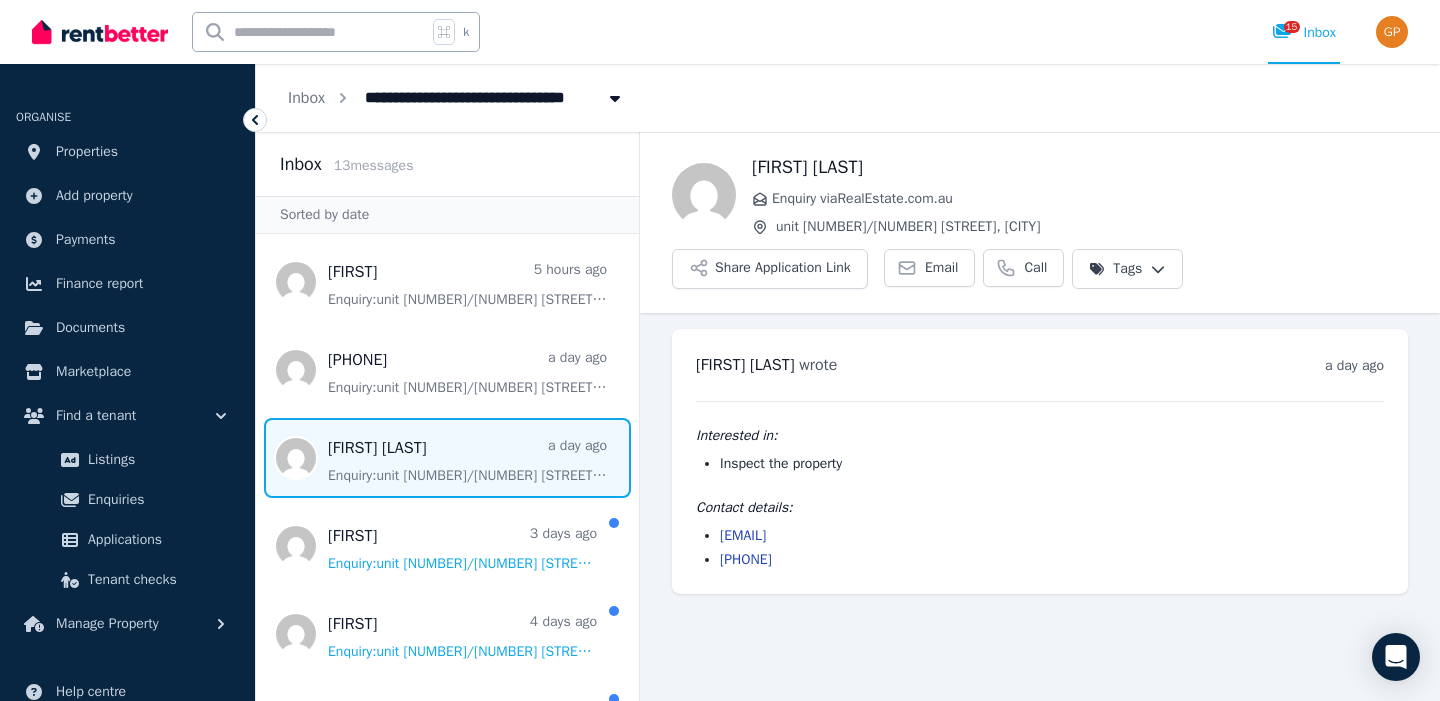 click on "[EMAIL]" at bounding box center (1052, 536) 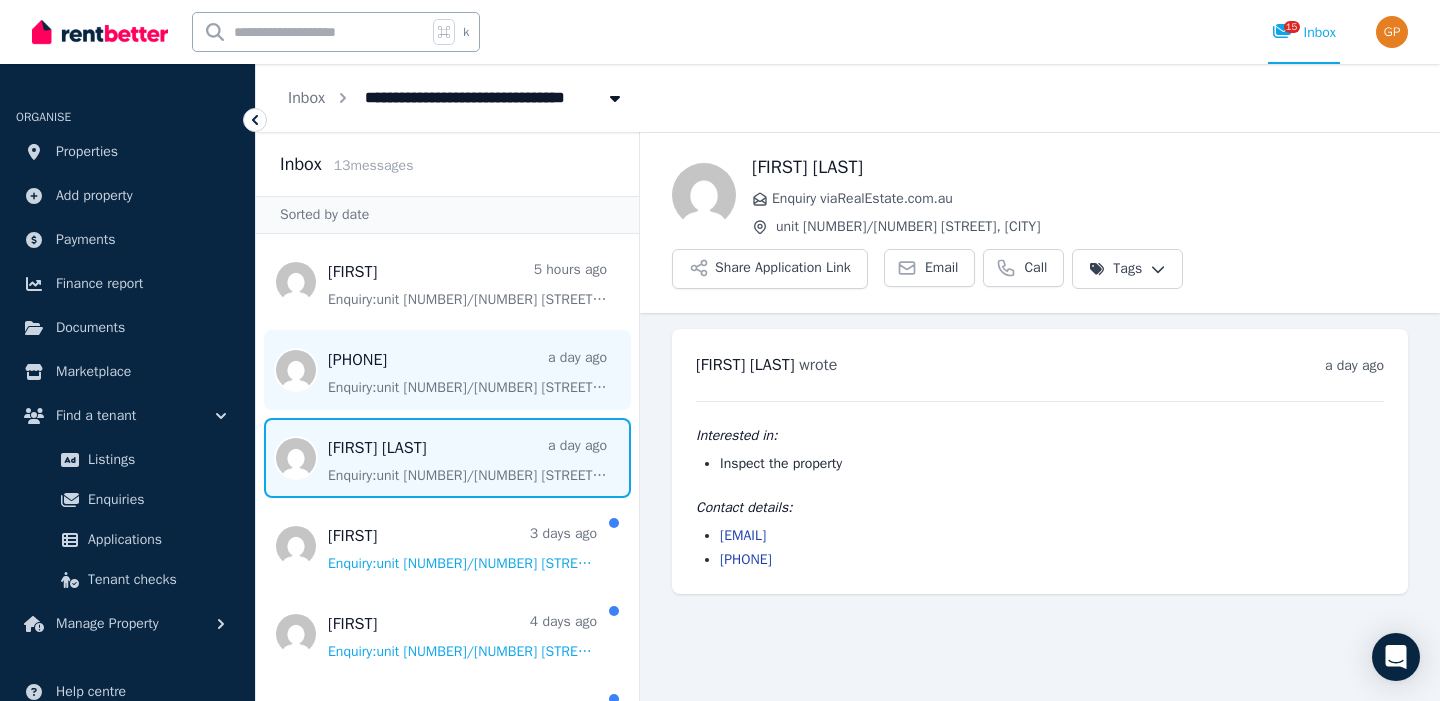 click at bounding box center (447, 370) 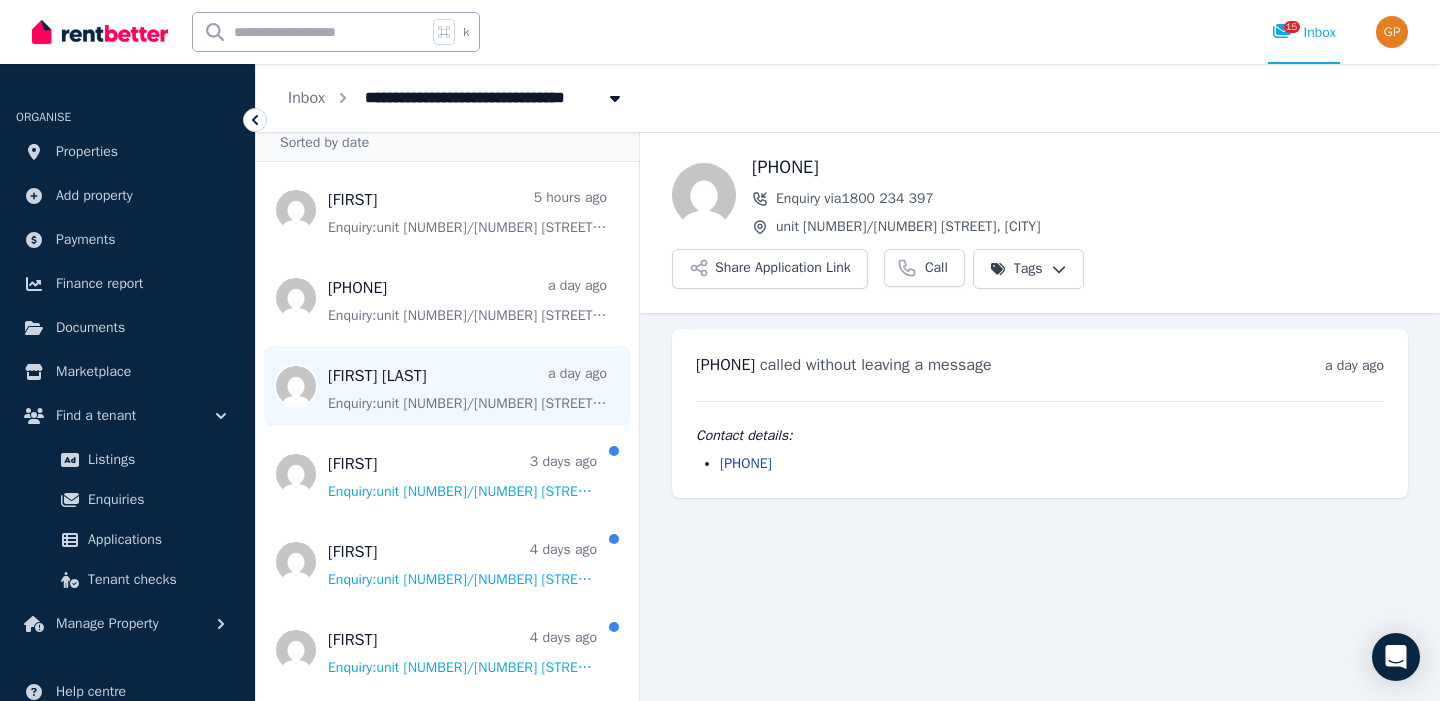 scroll, scrollTop: 92, scrollLeft: 0, axis: vertical 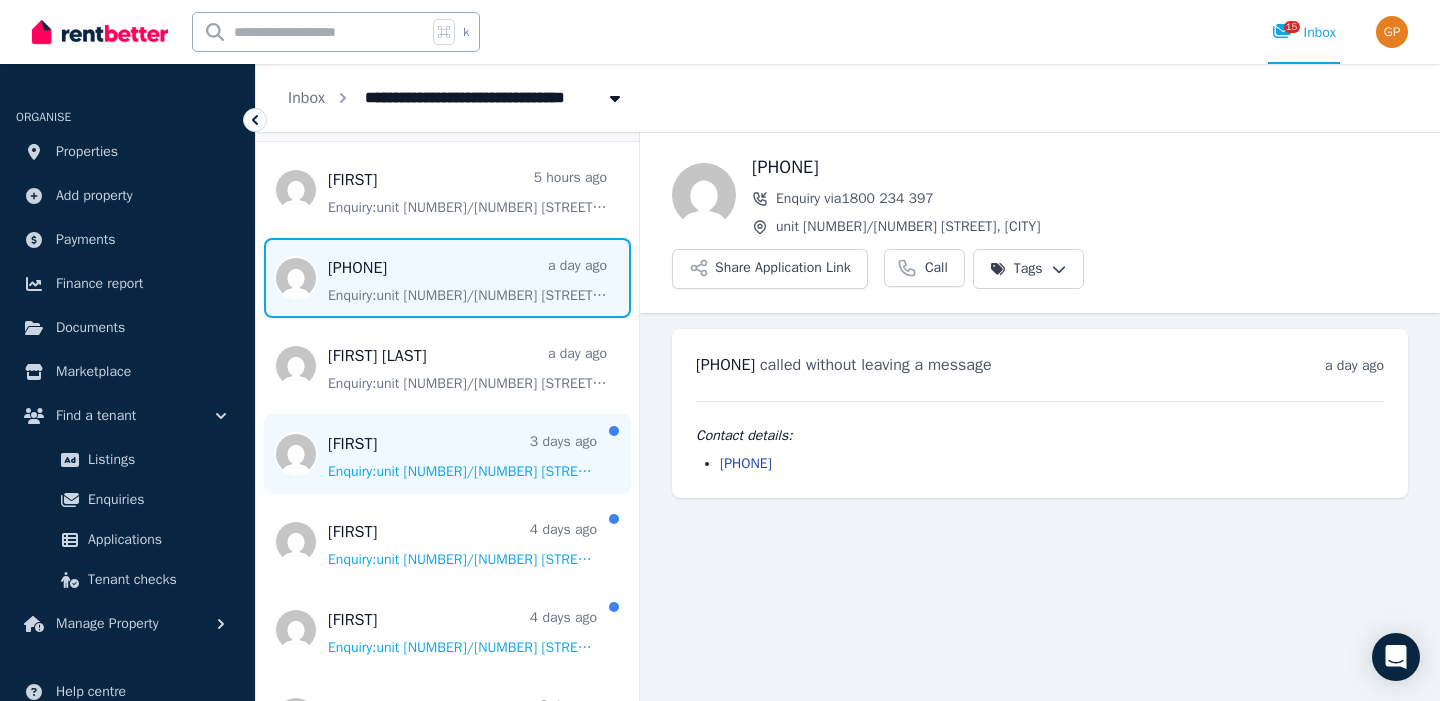 click at bounding box center [447, 454] 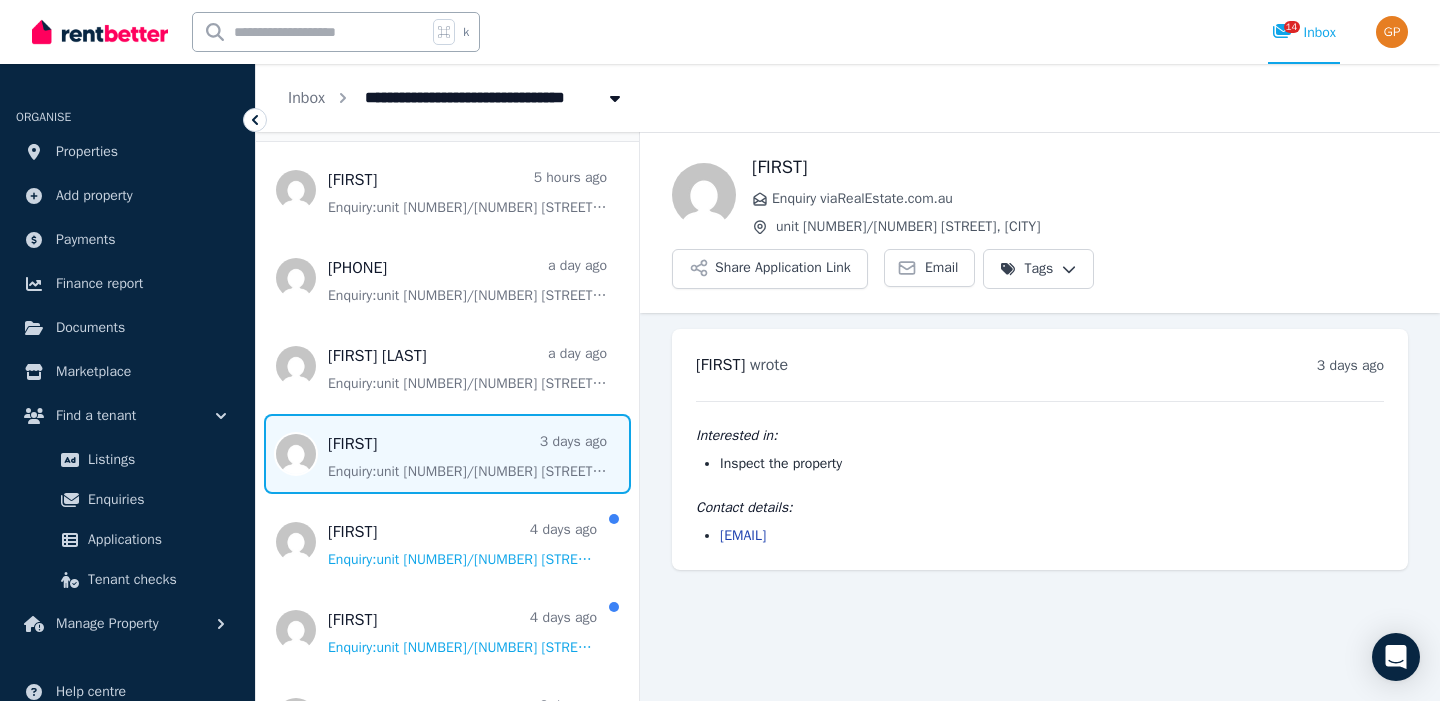 drag, startPoint x: 867, startPoint y: 538, endPoint x: 719, endPoint y: 543, distance: 148.08444 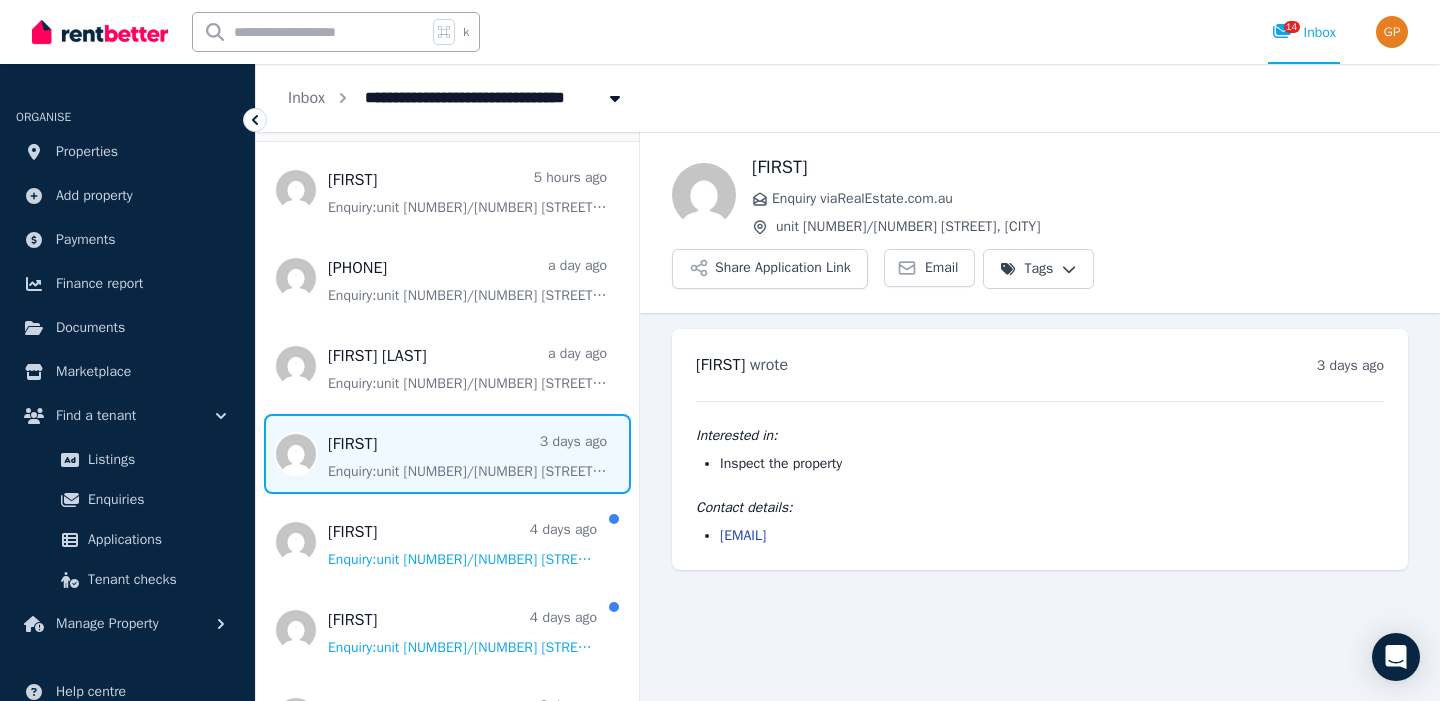 click on "[EMAIL]" at bounding box center (1040, 536) 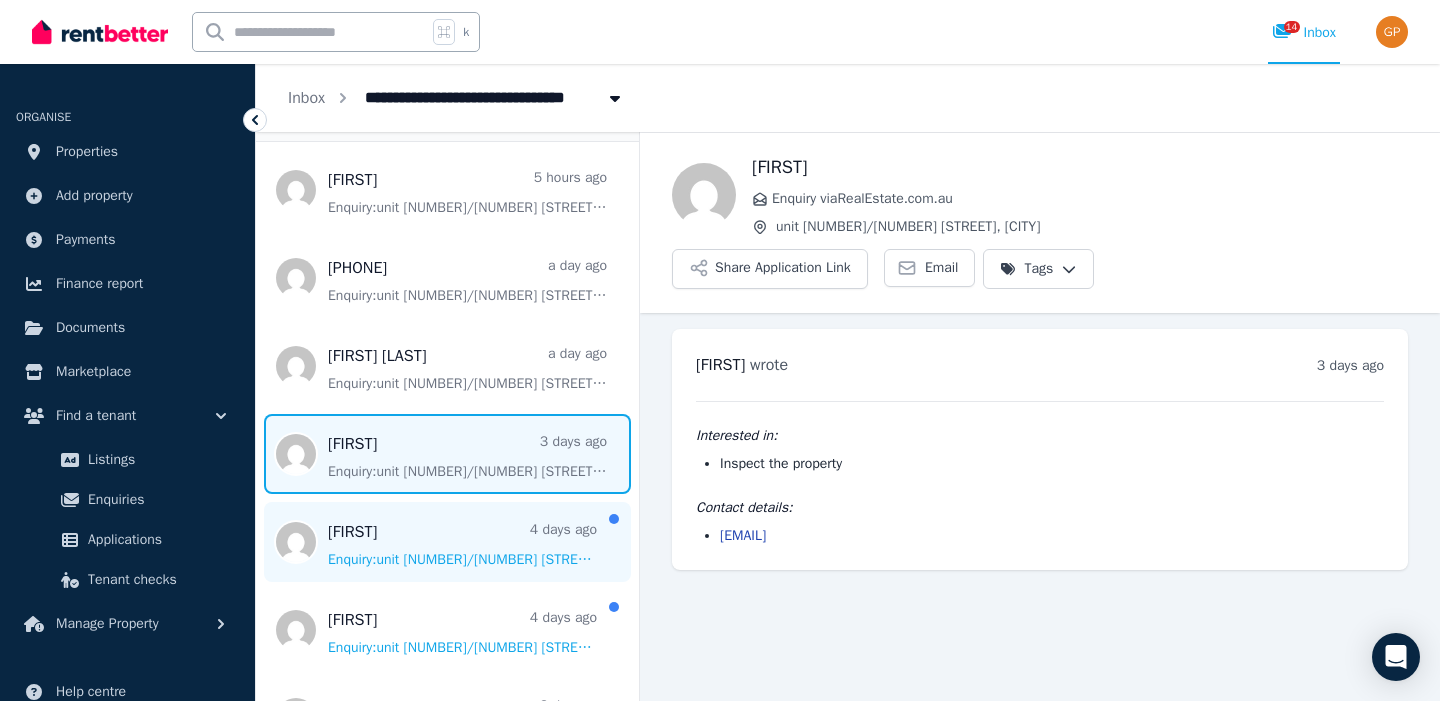 click at bounding box center (447, 542) 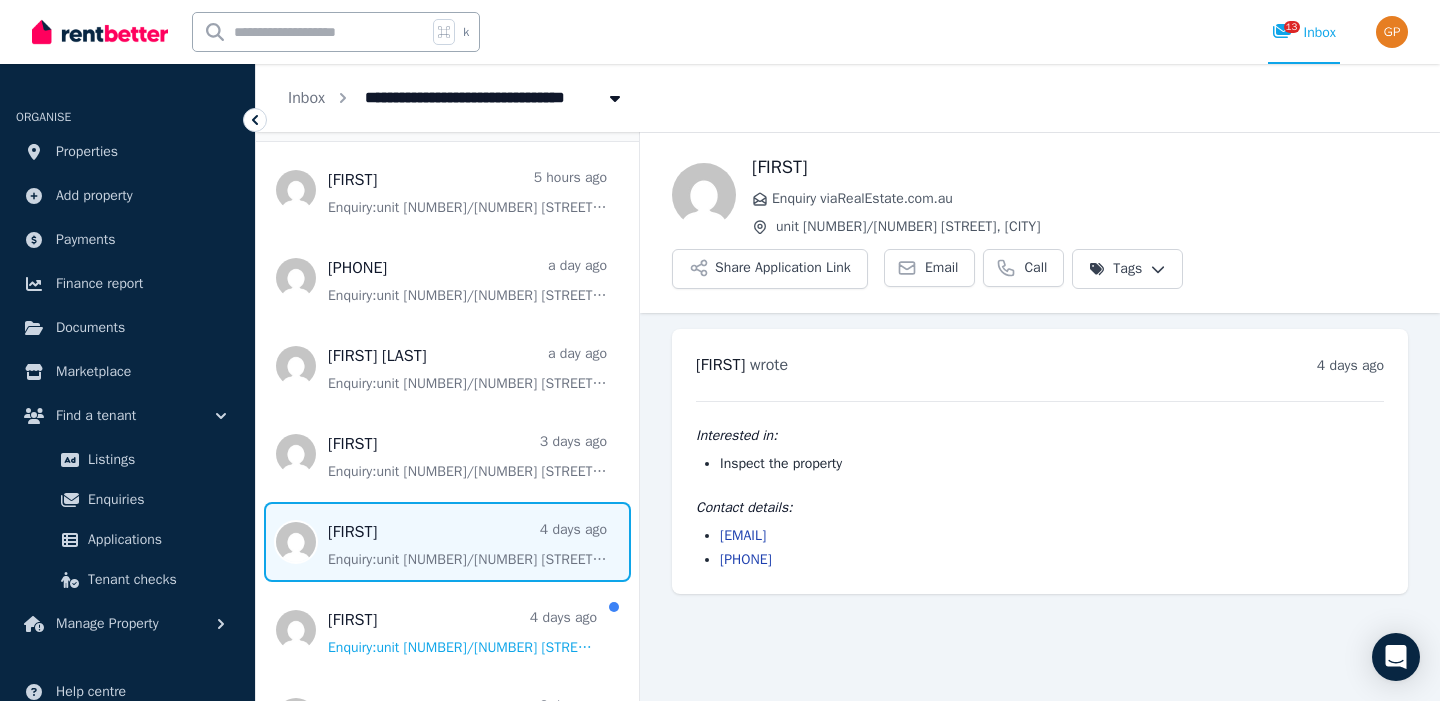 drag, startPoint x: 879, startPoint y: 535, endPoint x: 720, endPoint y: 538, distance: 159.0283 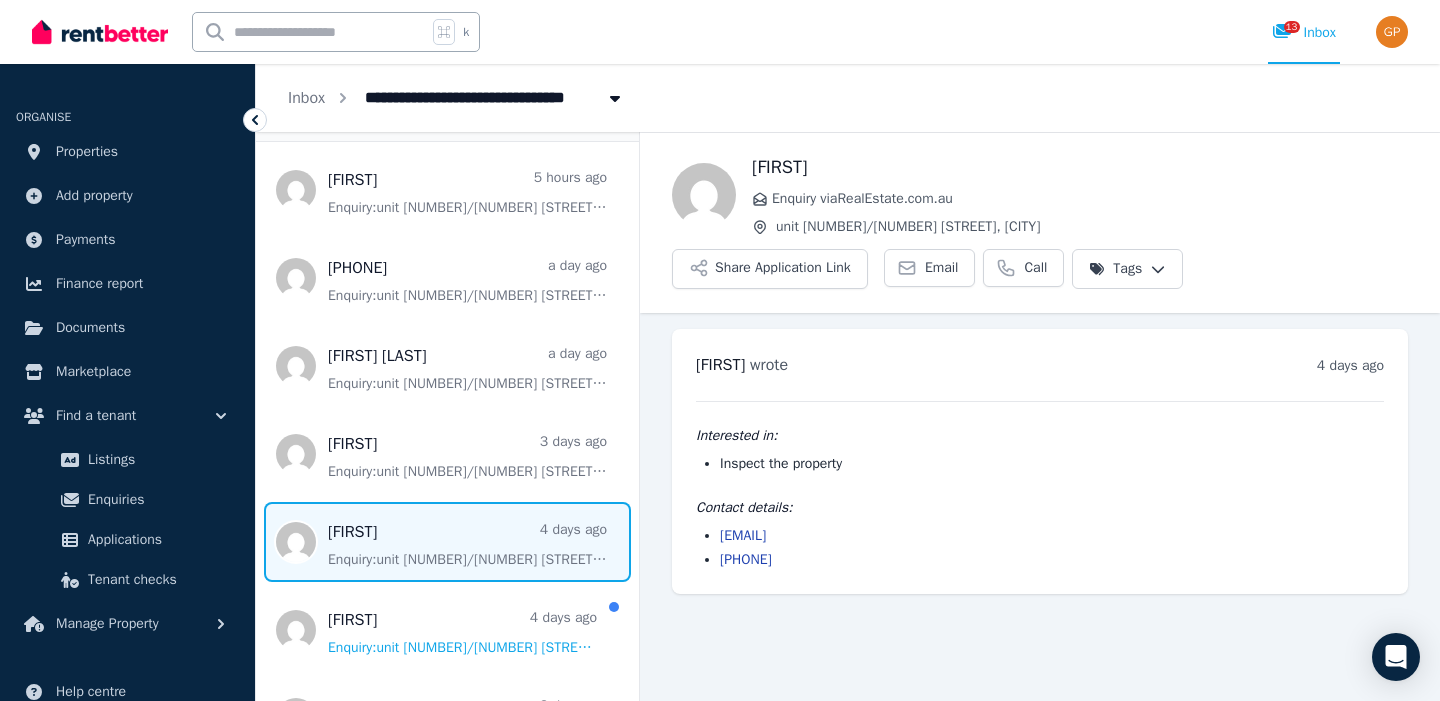 click on "[EMAIL]" at bounding box center [1052, 536] 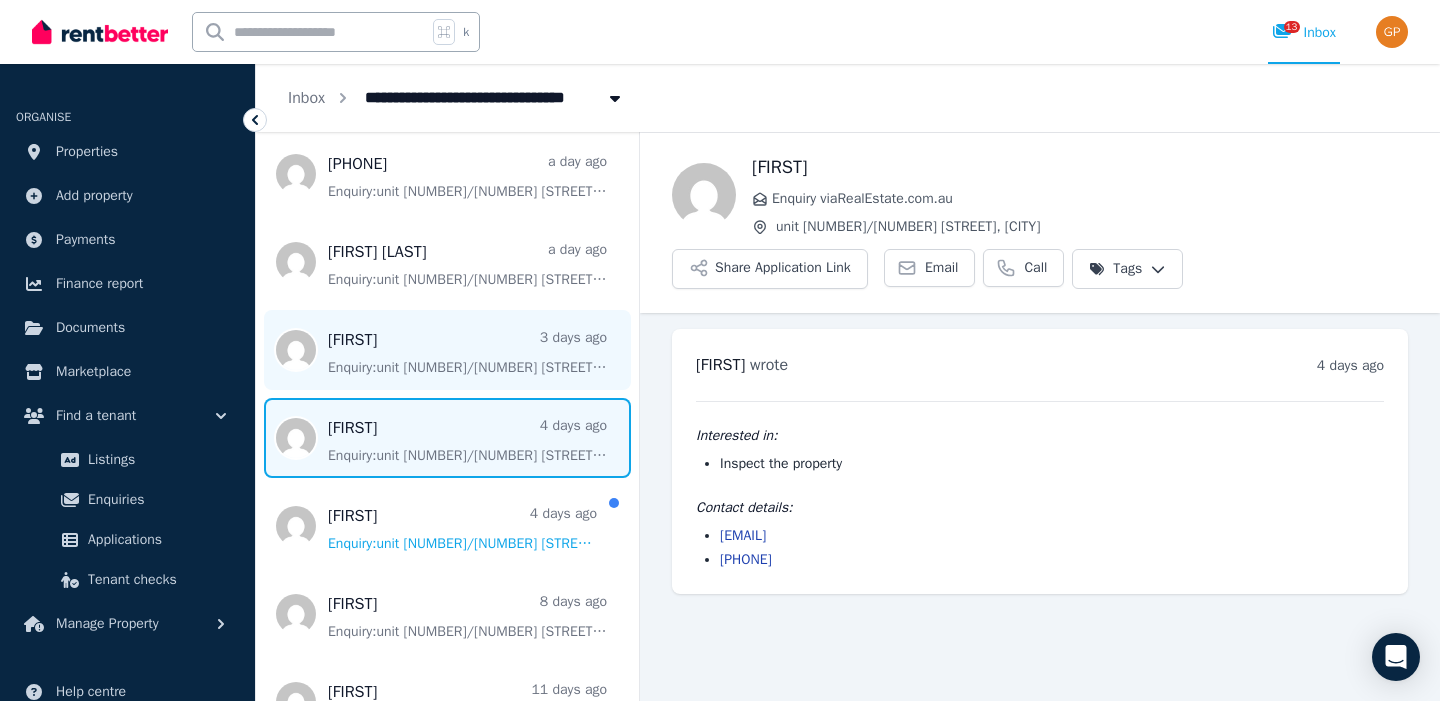 scroll, scrollTop: 209, scrollLeft: 0, axis: vertical 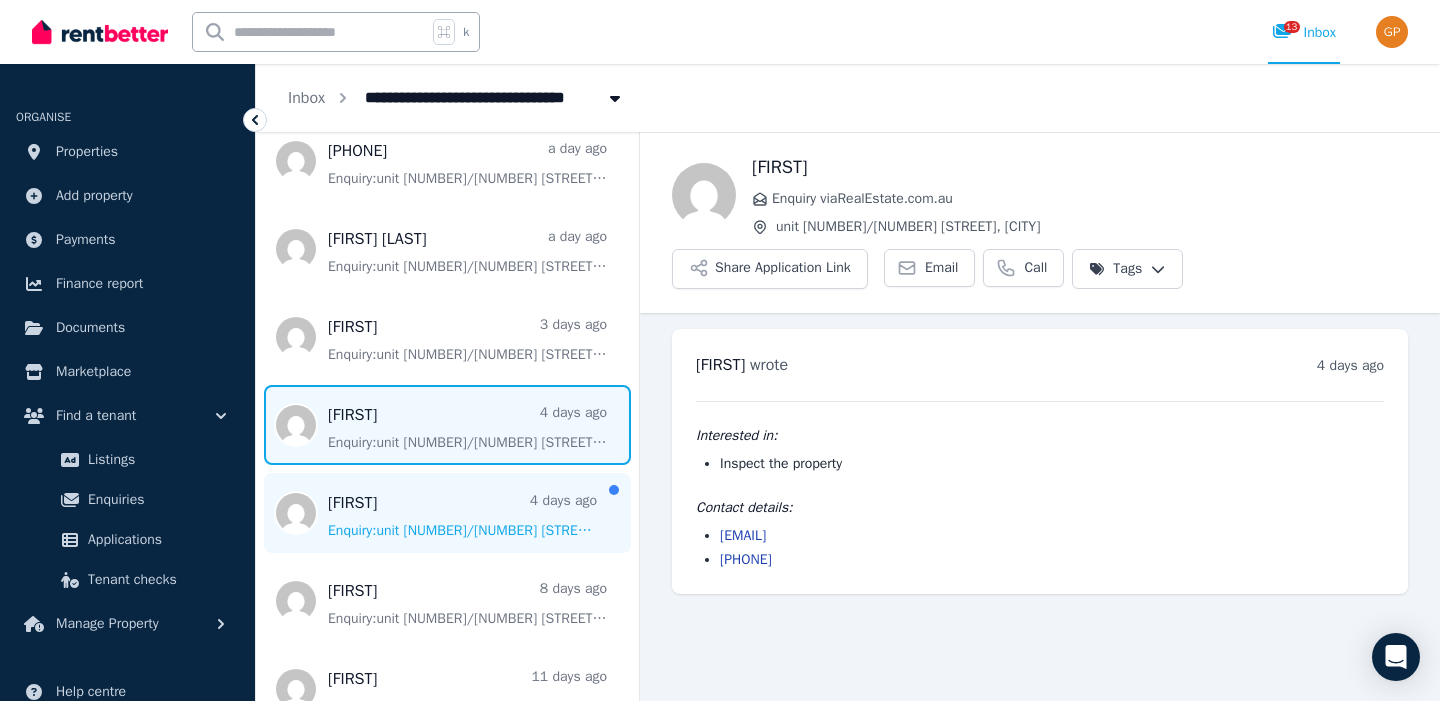 click at bounding box center [447, 513] 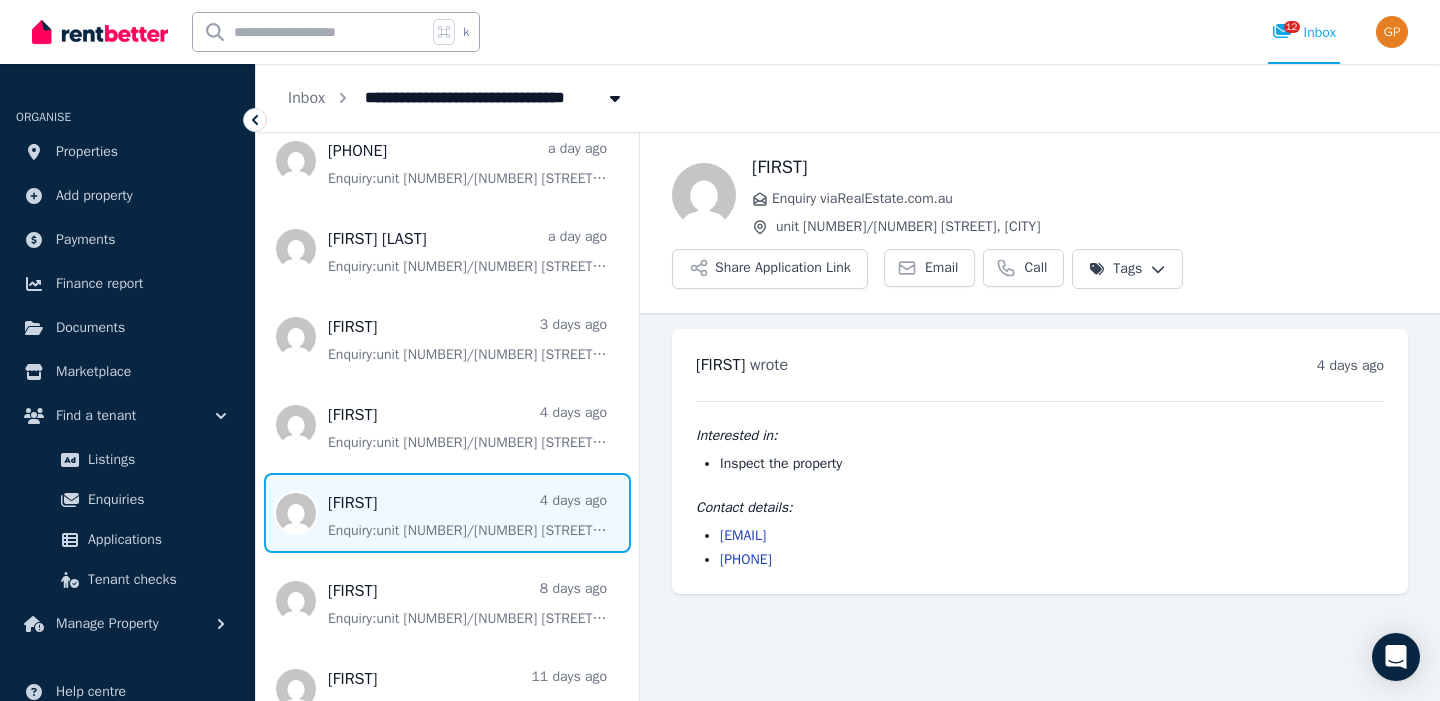 drag, startPoint x: 876, startPoint y: 535, endPoint x: 720, endPoint y: 540, distance: 156.08011 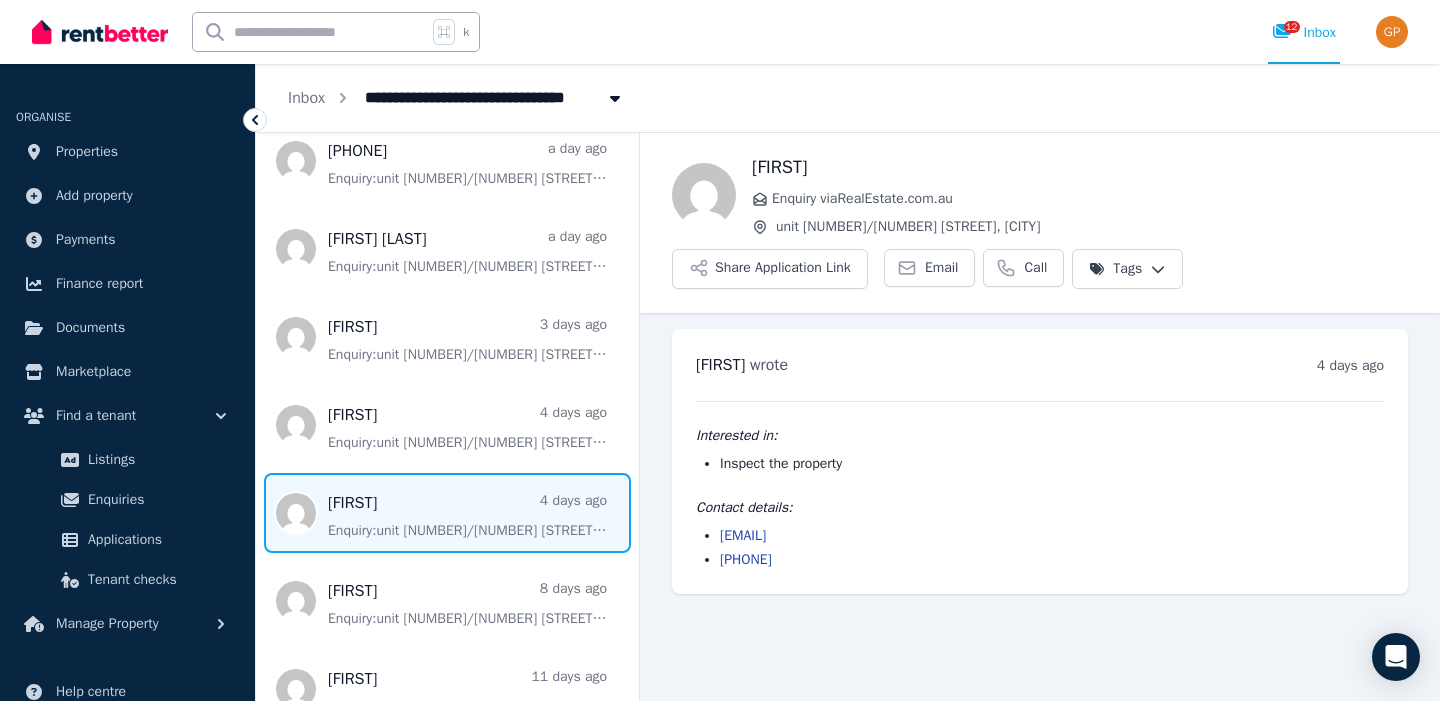 click on "[EMAIL]" at bounding box center [1052, 536] 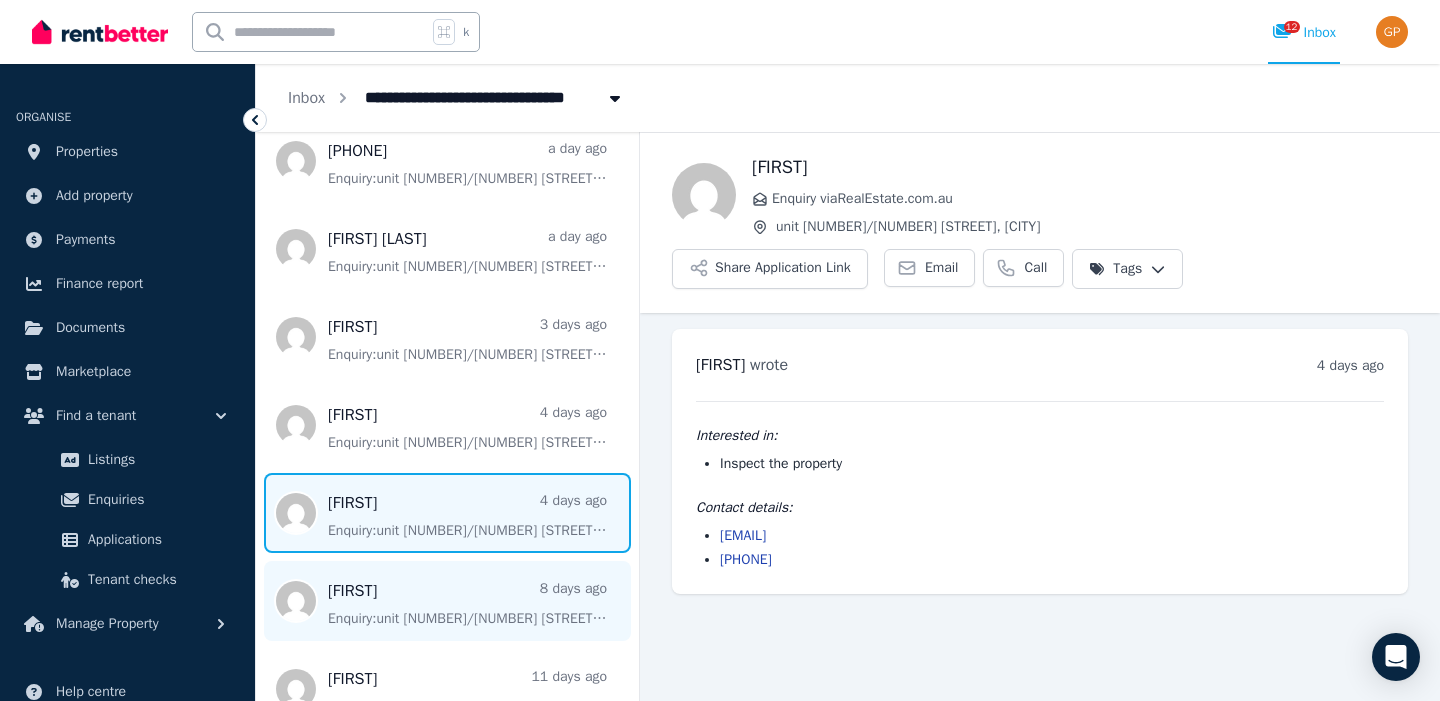 click at bounding box center (447, 601) 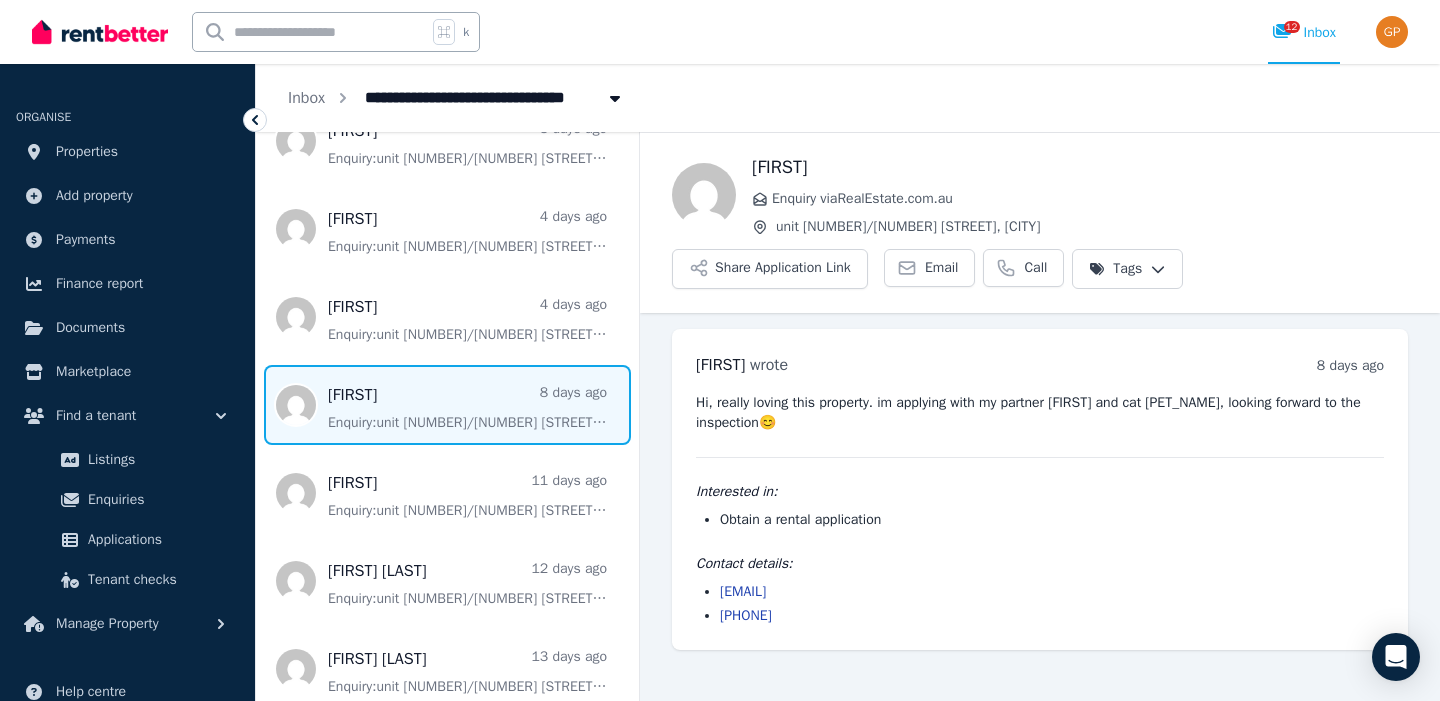scroll, scrollTop: 406, scrollLeft: 0, axis: vertical 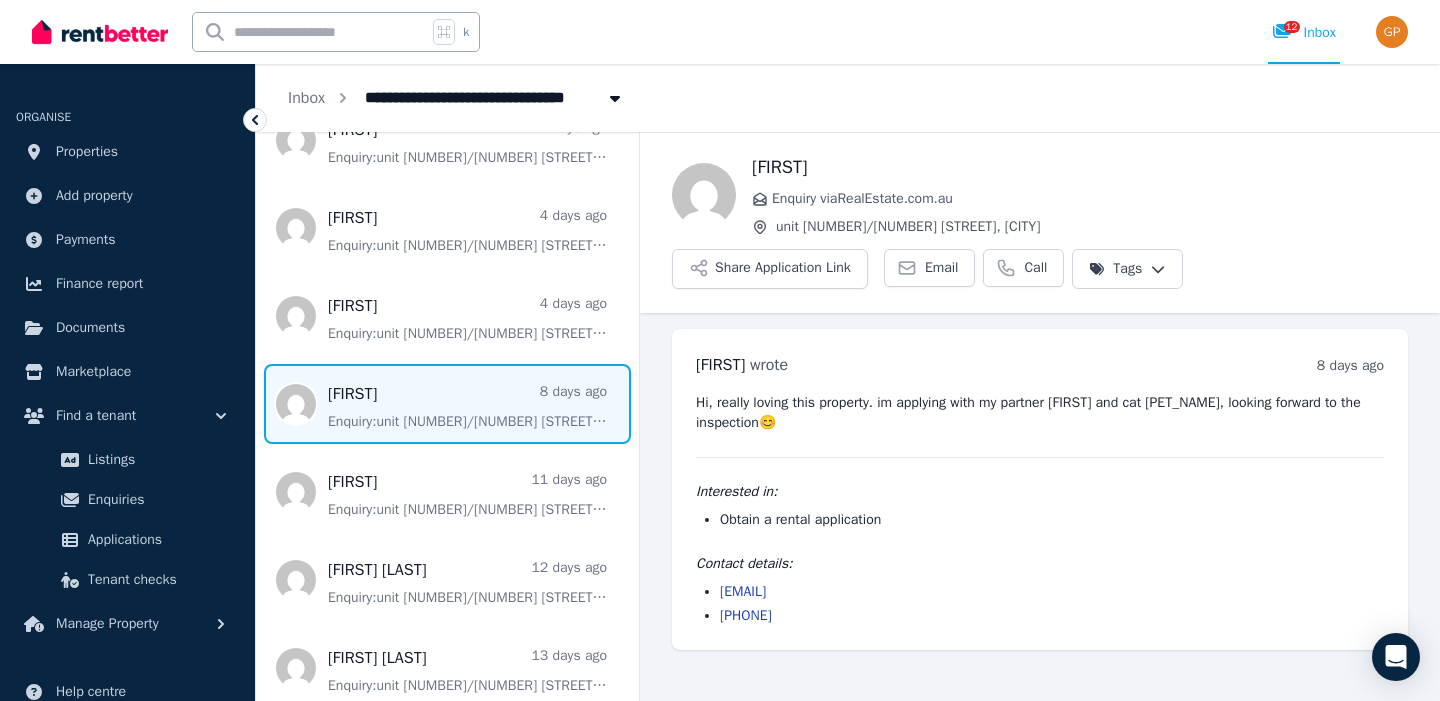 drag, startPoint x: 897, startPoint y: 589, endPoint x: 722, endPoint y: 590, distance: 175.00285 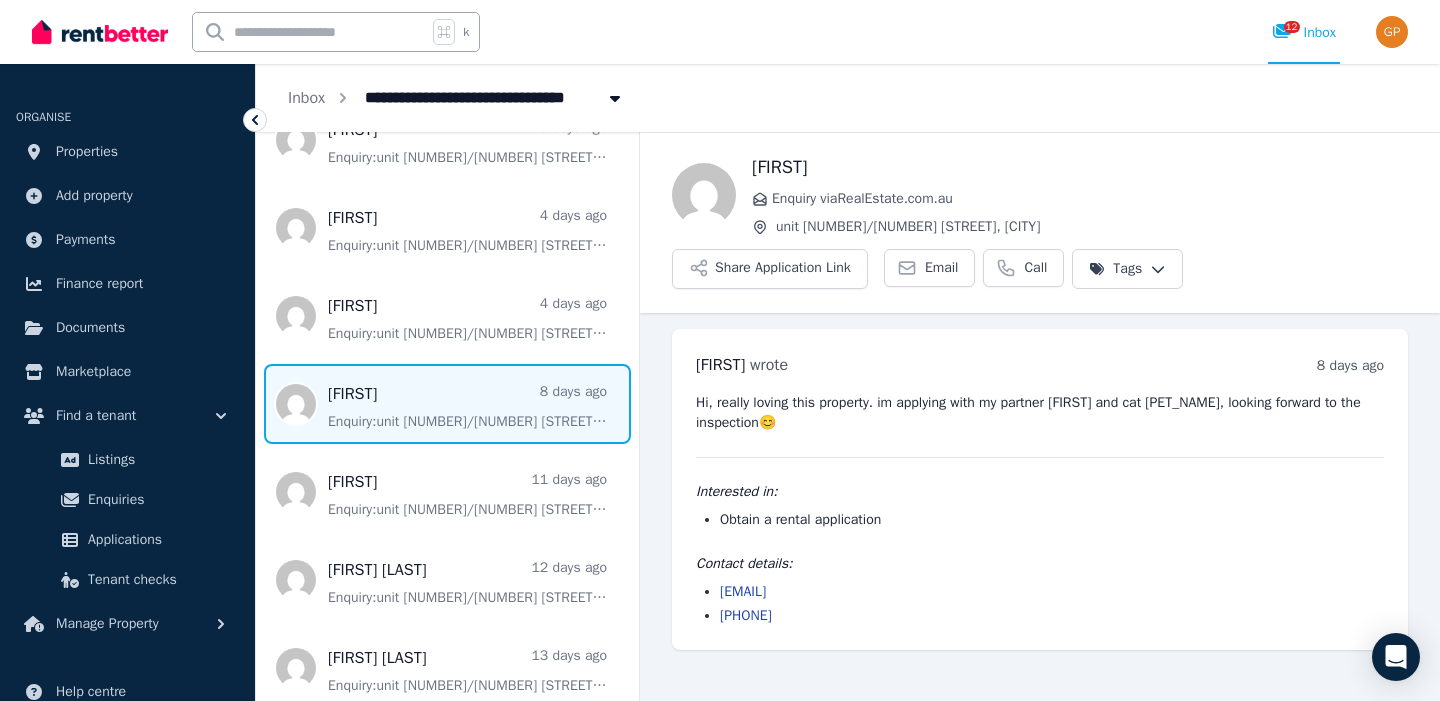 click on "[EMAIL]" at bounding box center (1052, 592) 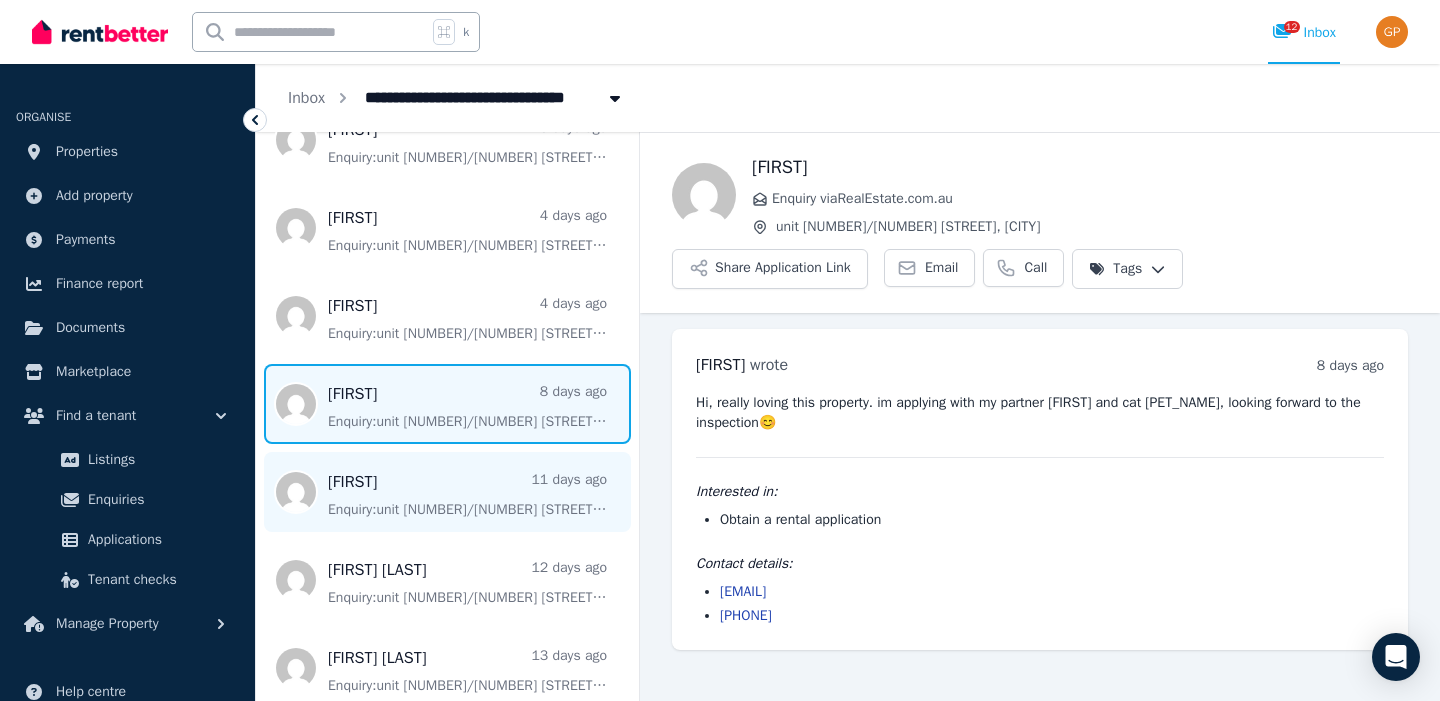 click at bounding box center [447, 492] 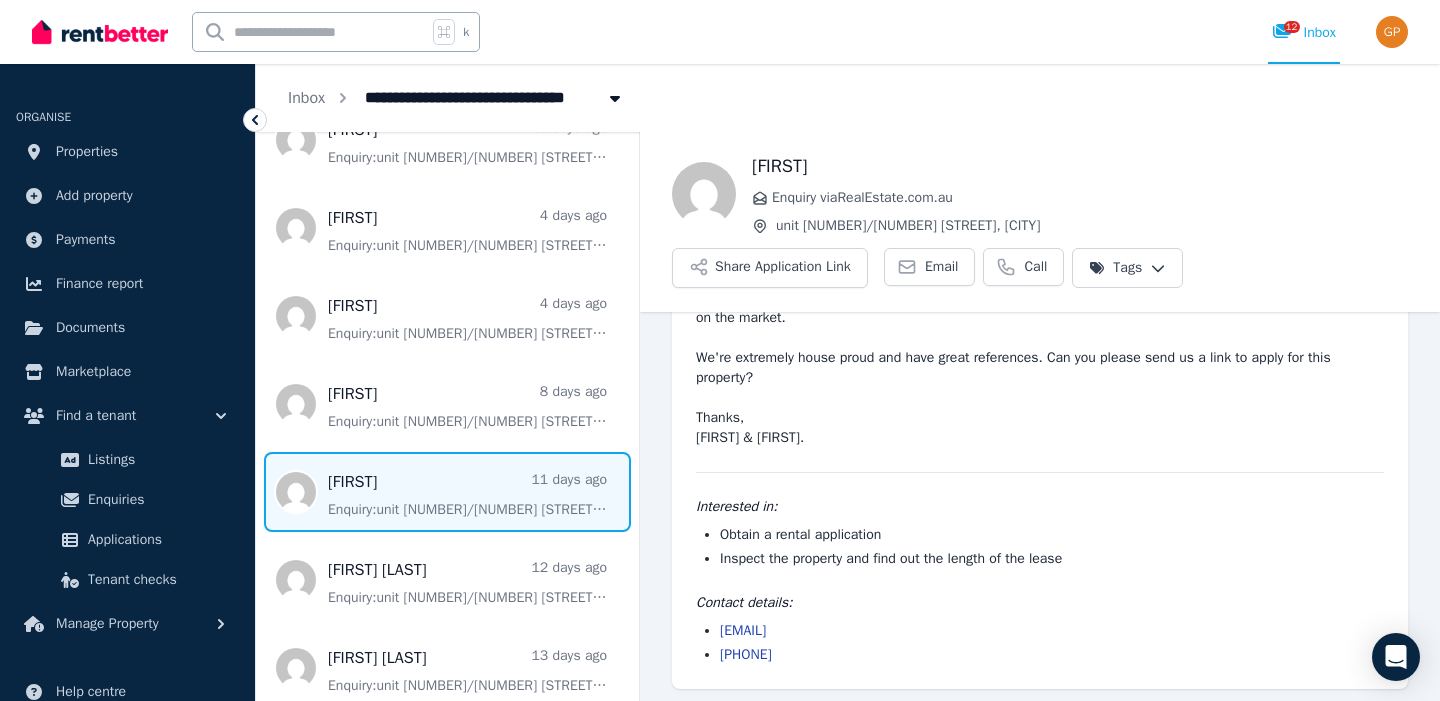 scroll, scrollTop: 149, scrollLeft: 0, axis: vertical 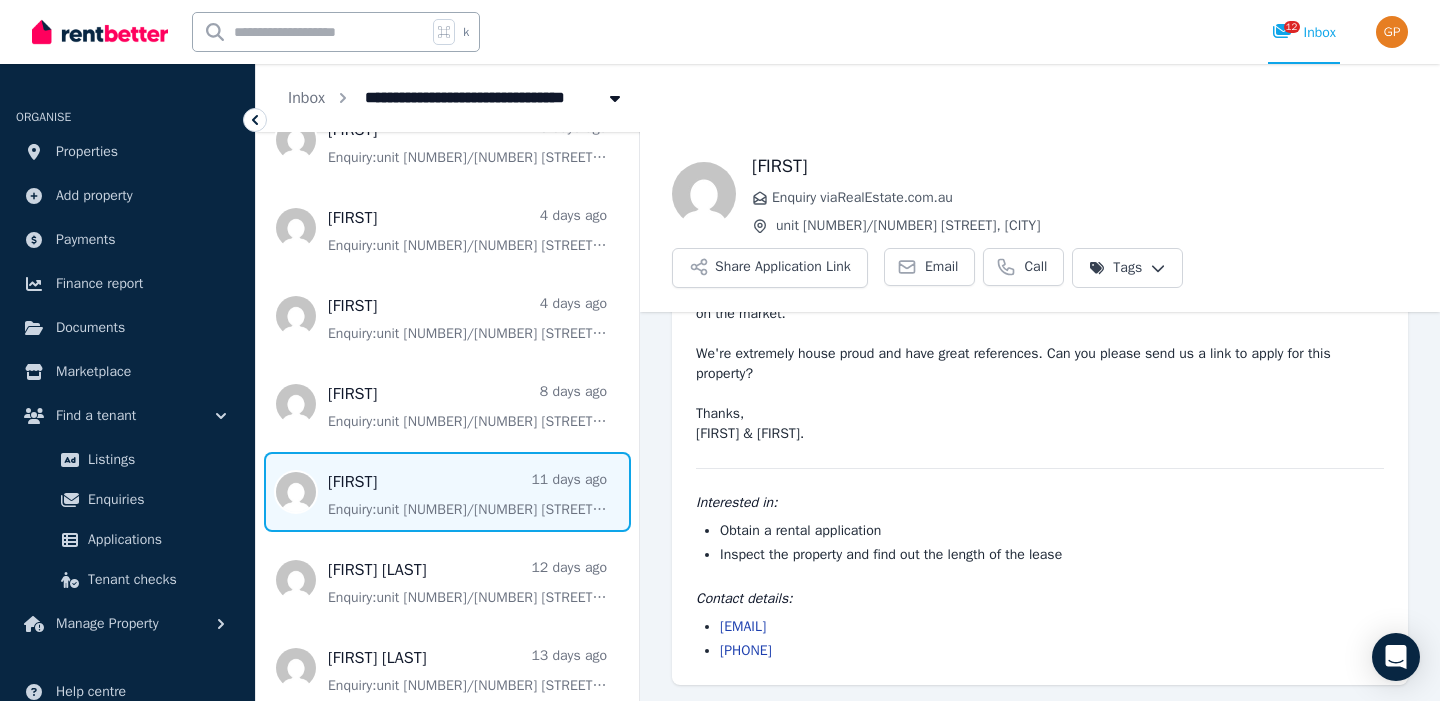 drag, startPoint x: 915, startPoint y: 627, endPoint x: 722, endPoint y: 629, distance: 193.01036 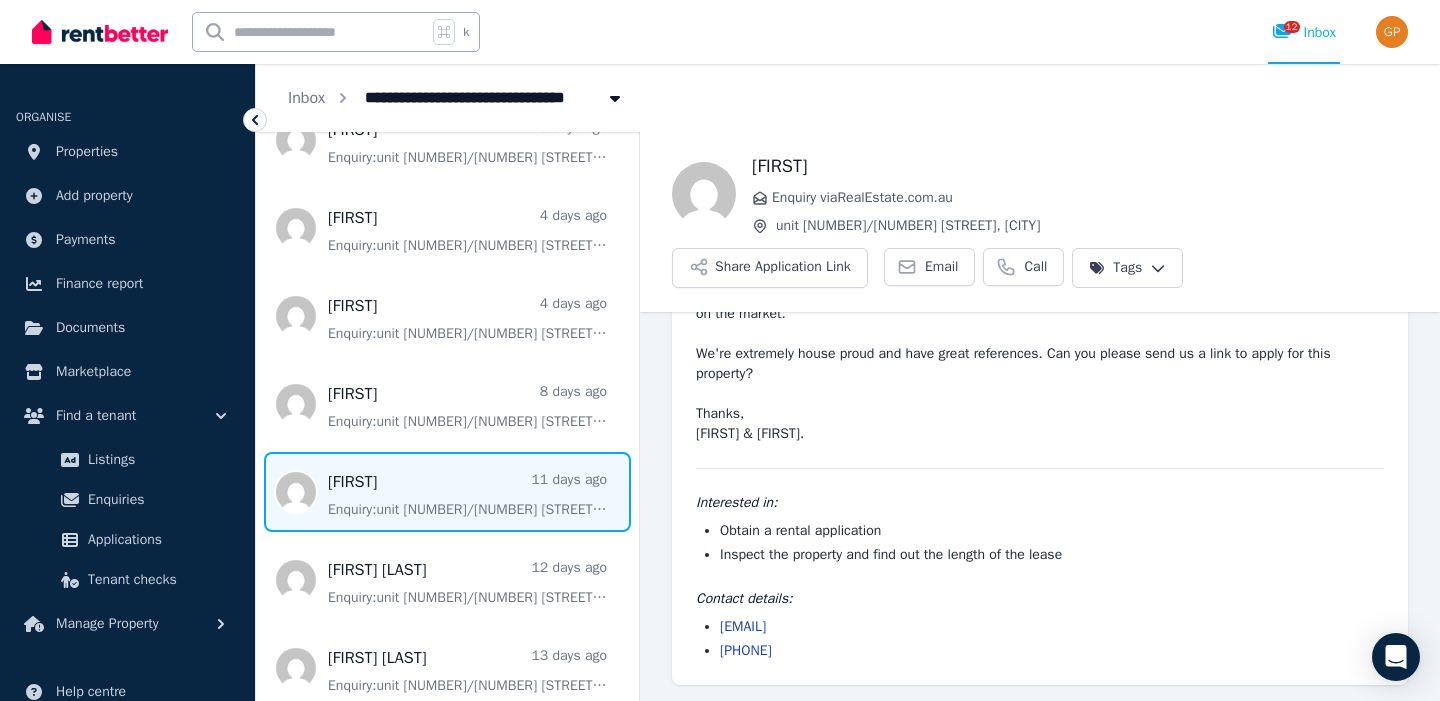 click on "[EMAIL]" at bounding box center (1052, 627) 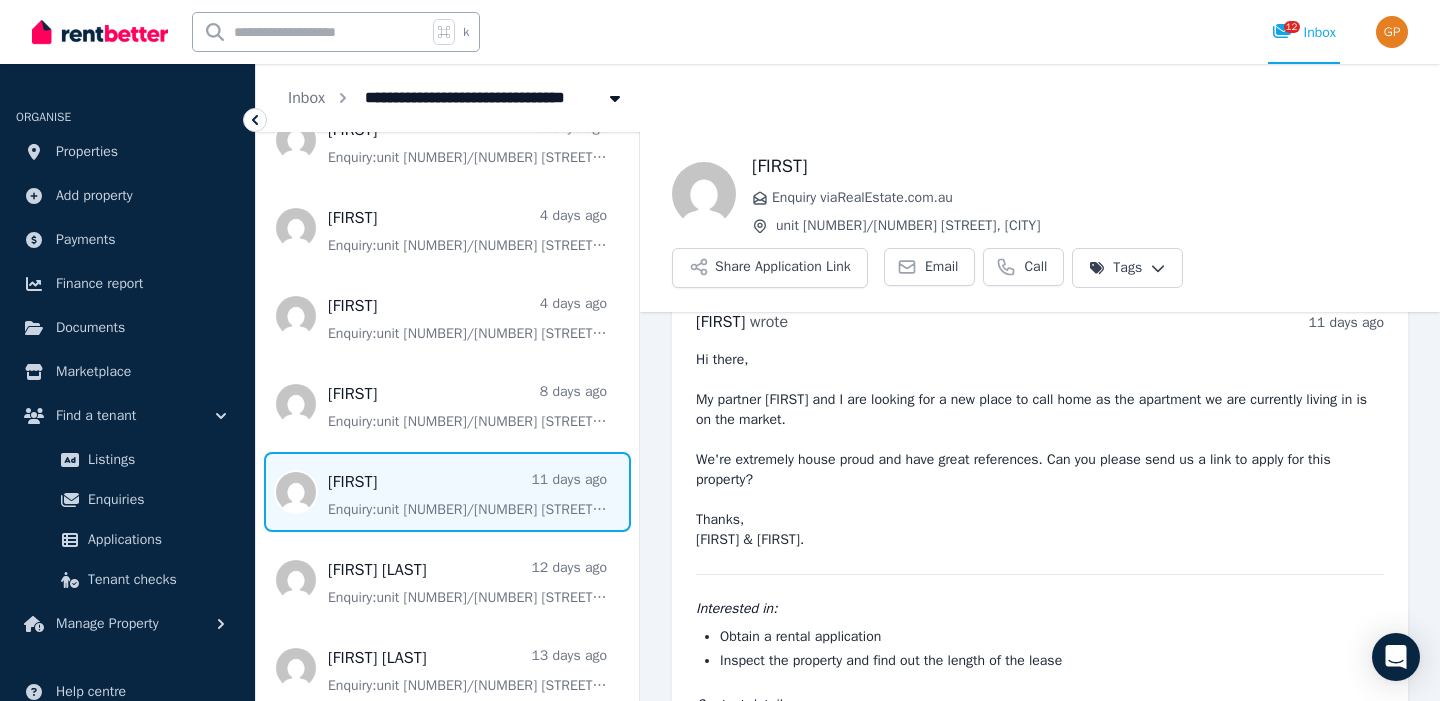 scroll, scrollTop: 31, scrollLeft: 0, axis: vertical 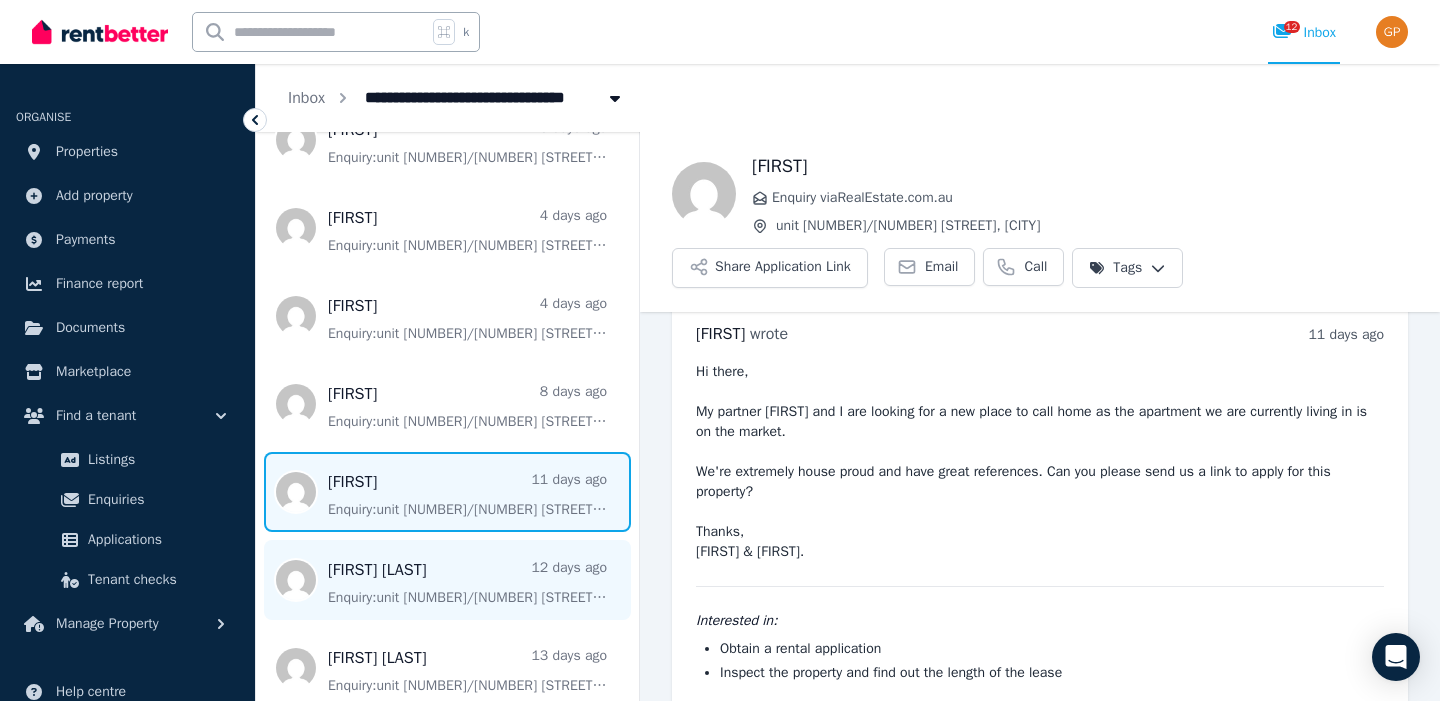 click at bounding box center (447, 580) 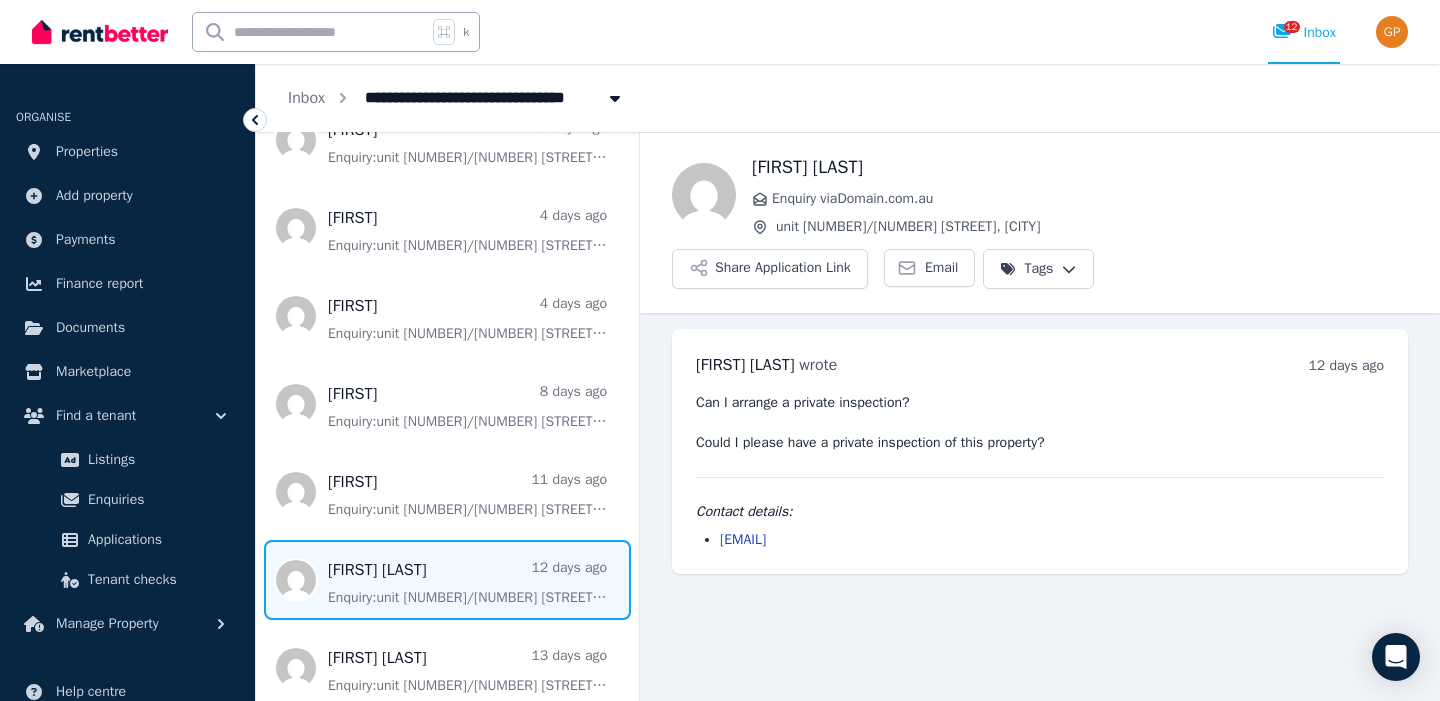 drag, startPoint x: 907, startPoint y: 538, endPoint x: 720, endPoint y: 543, distance: 187.06683 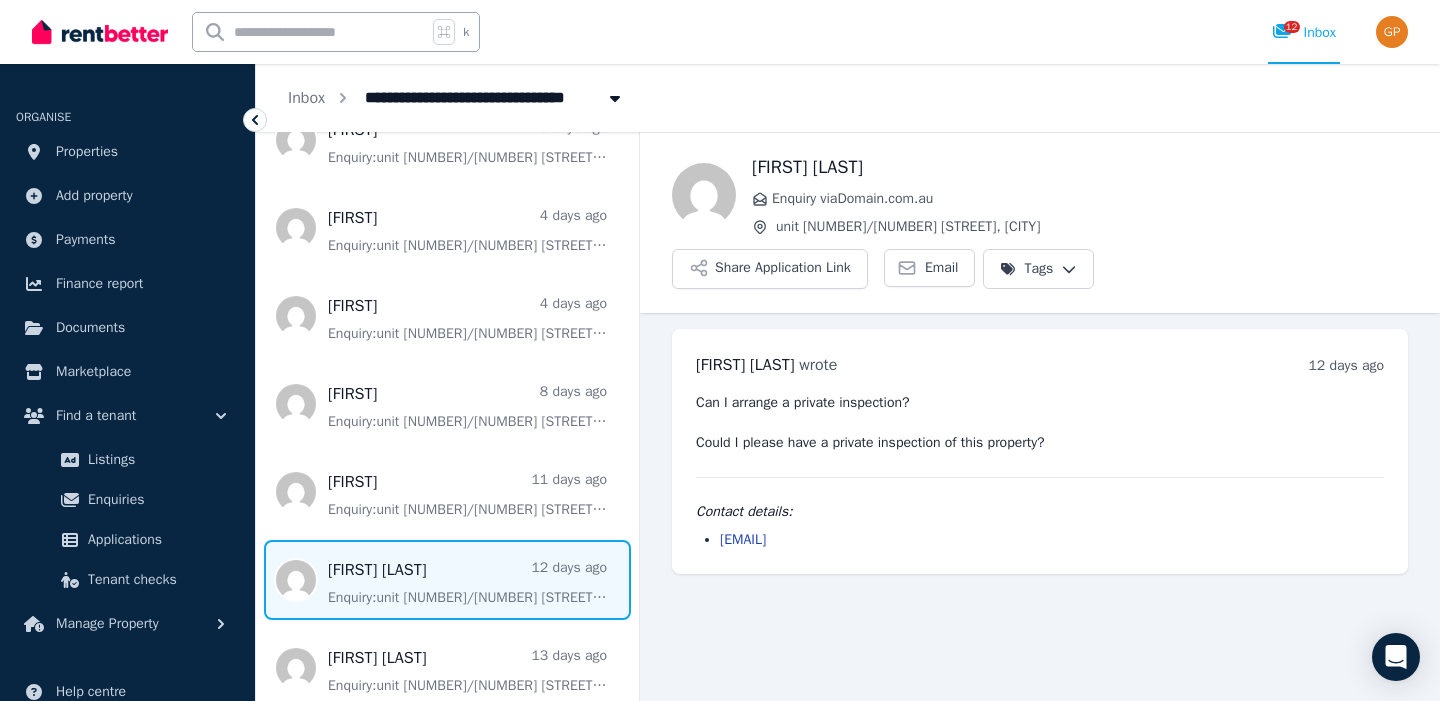 click on "[EMAIL]" at bounding box center (1052, 540) 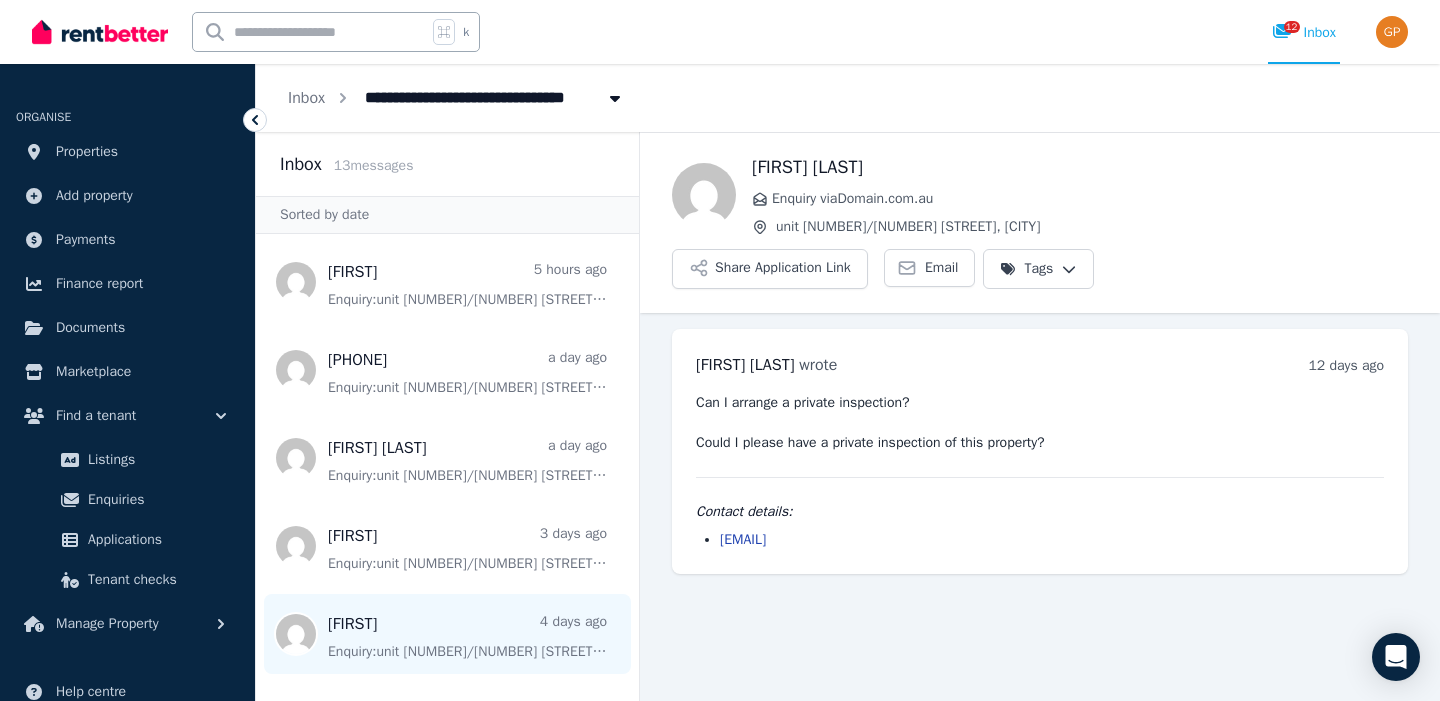 scroll, scrollTop: 0, scrollLeft: 0, axis: both 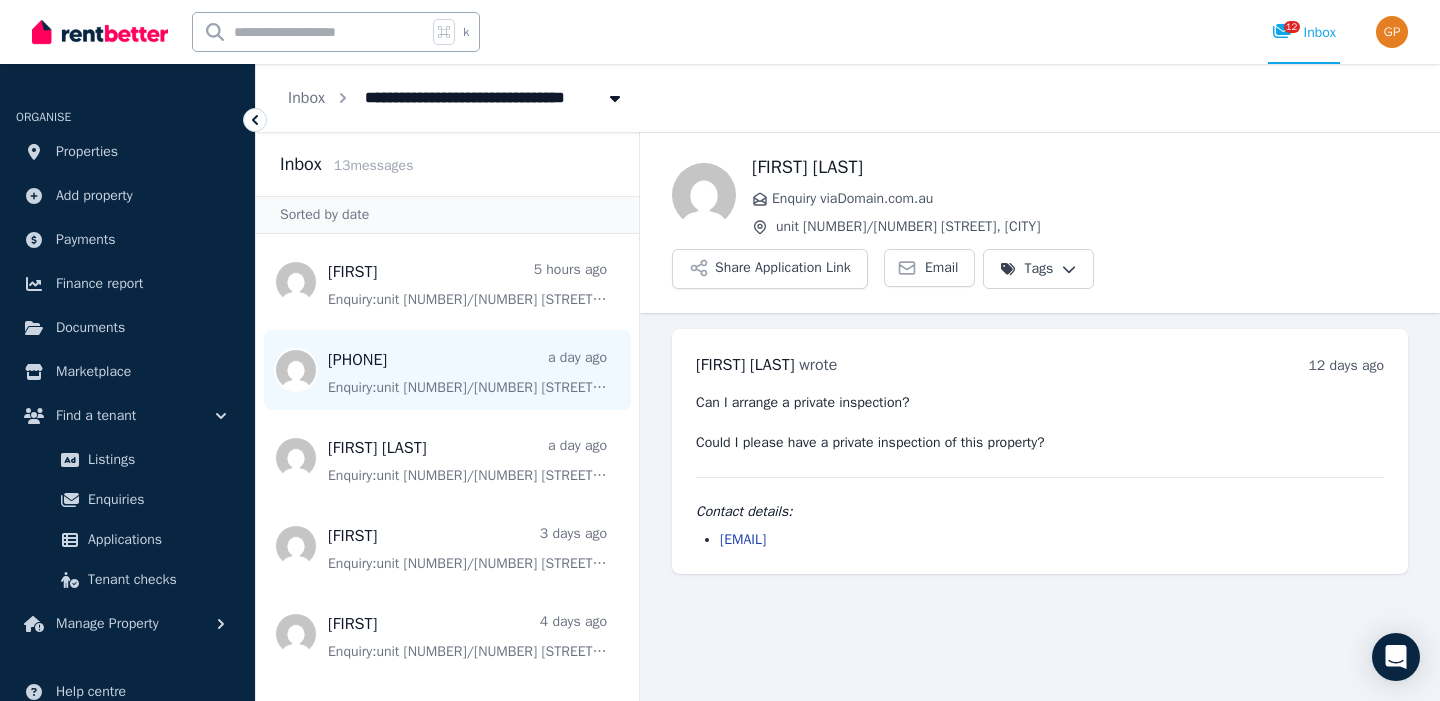 click at bounding box center [447, 370] 